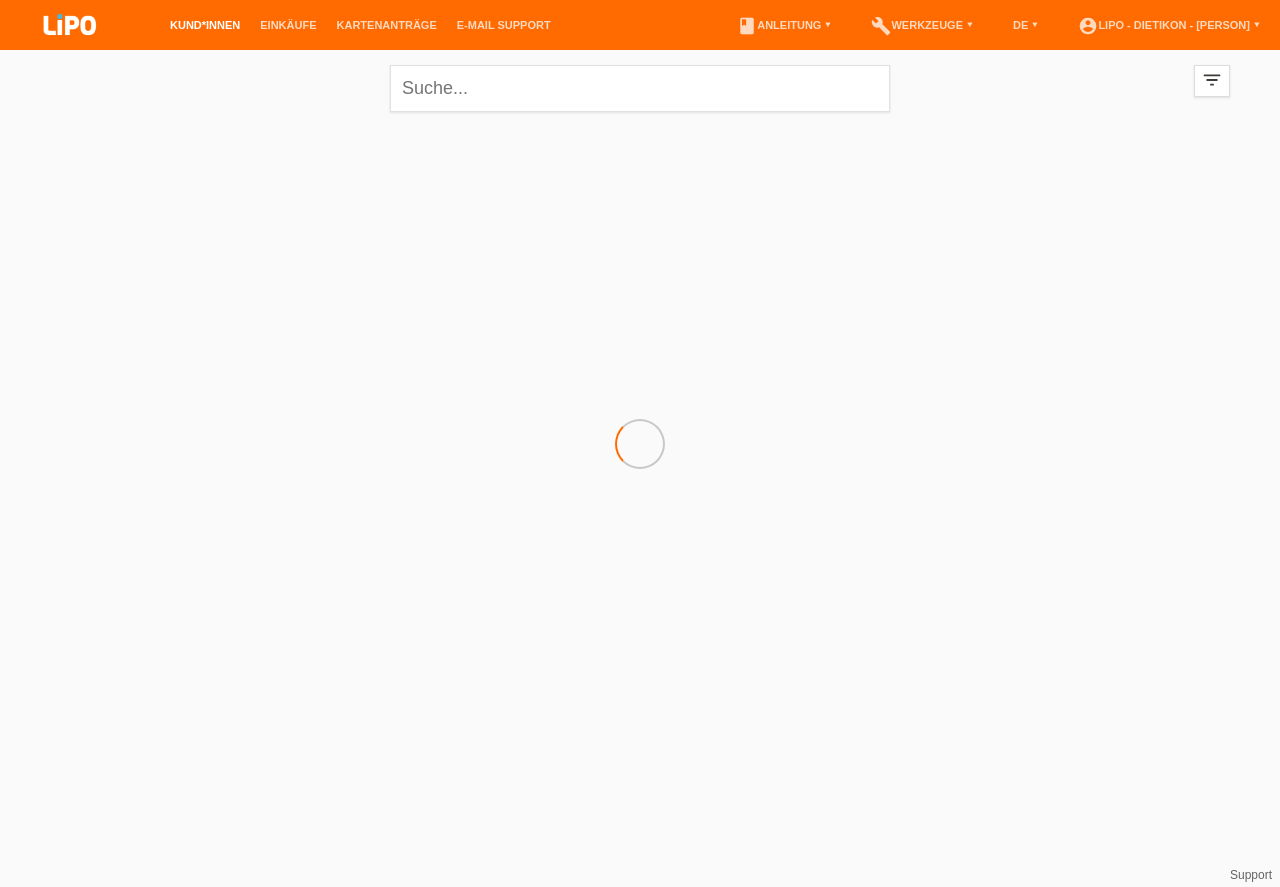 scroll, scrollTop: 0, scrollLeft: 0, axis: both 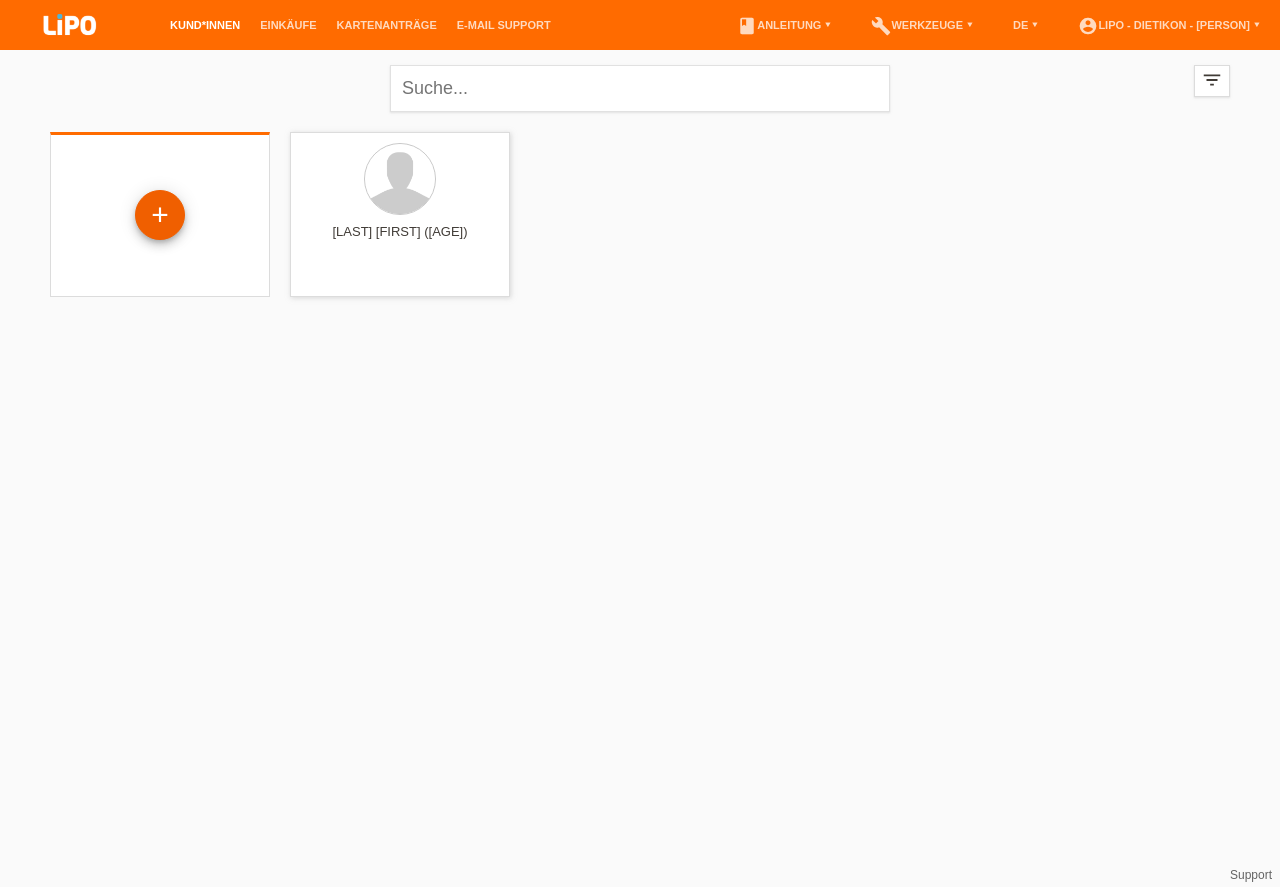 click on "+" at bounding box center (160, 215) 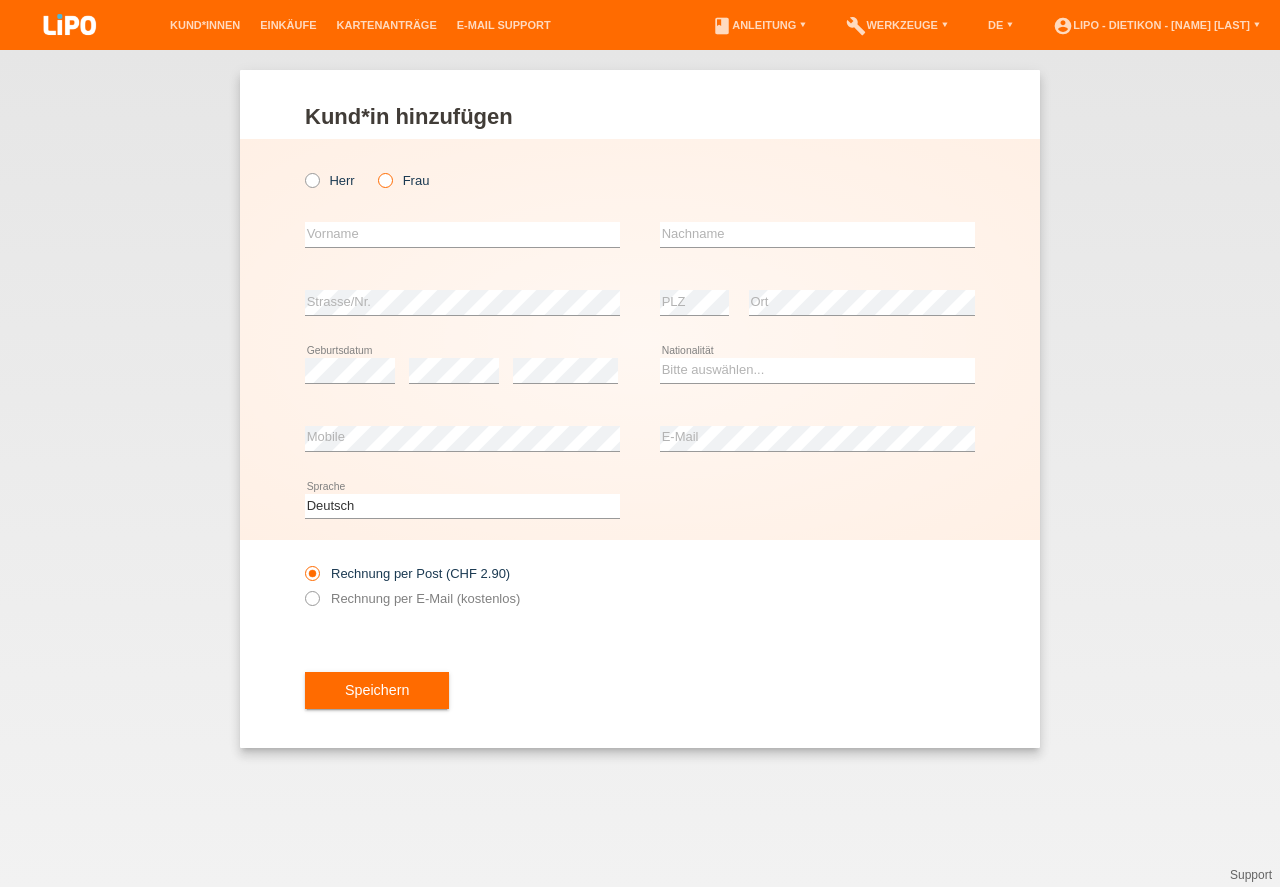 scroll, scrollTop: 0, scrollLeft: 0, axis: both 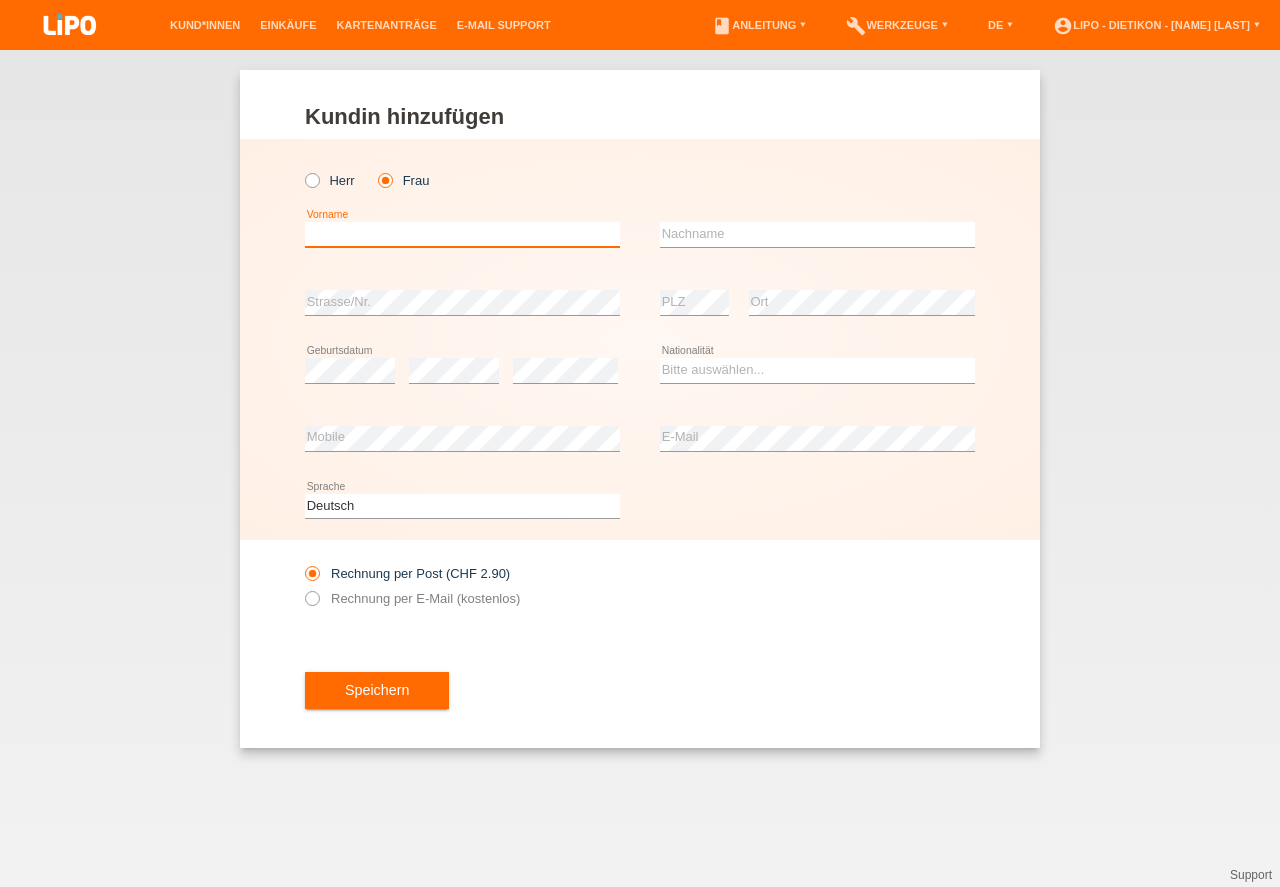 click at bounding box center (462, 234) 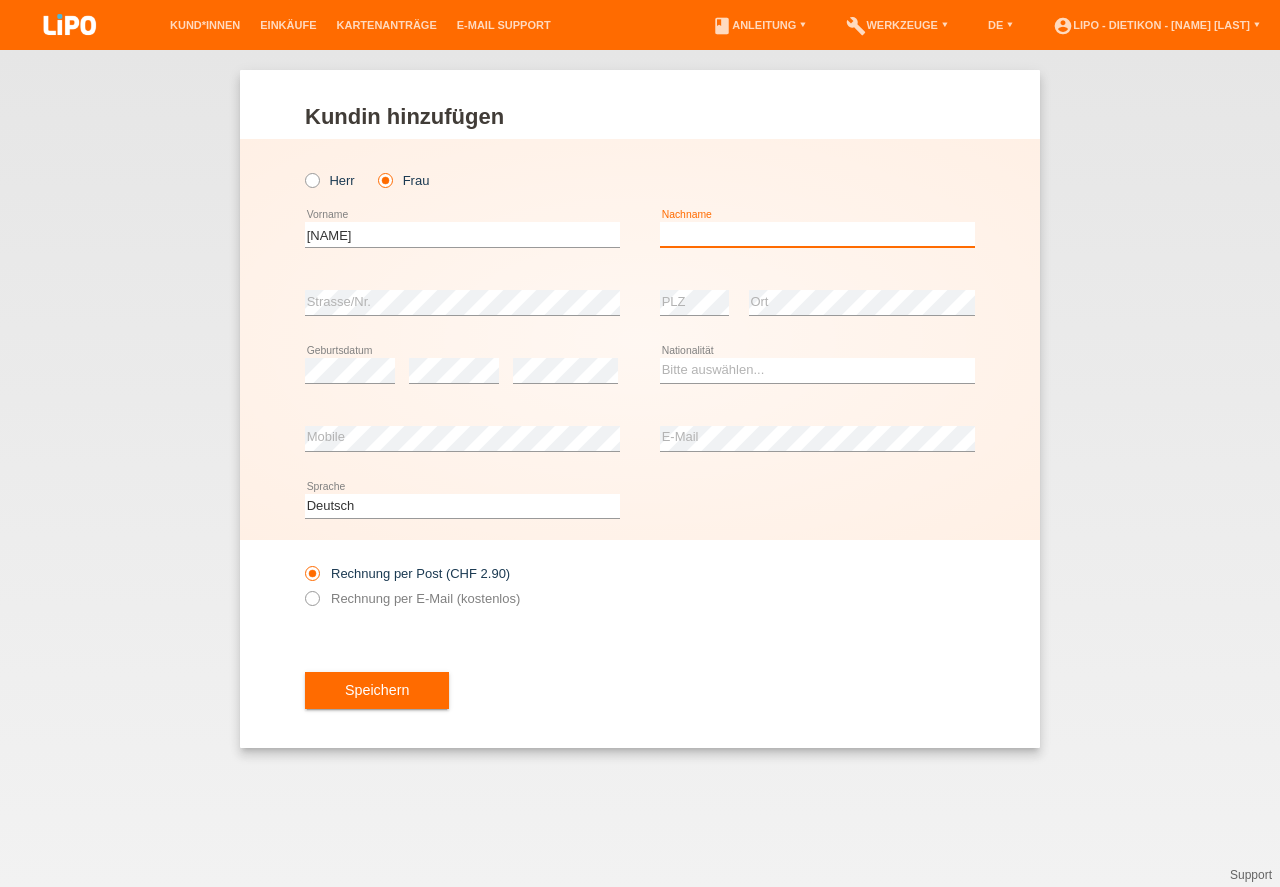 click at bounding box center [817, 234] 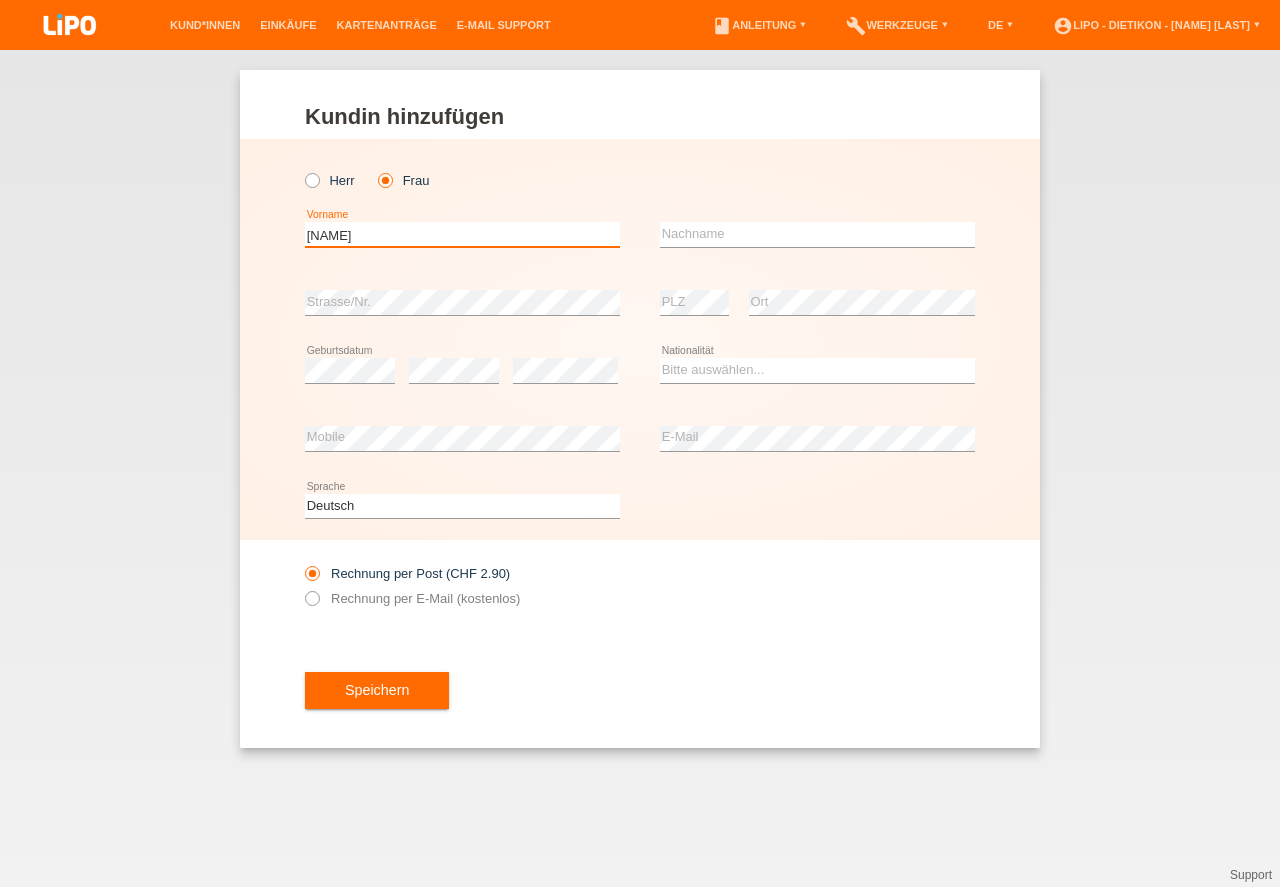 click on "[LAST]" at bounding box center [462, 234] 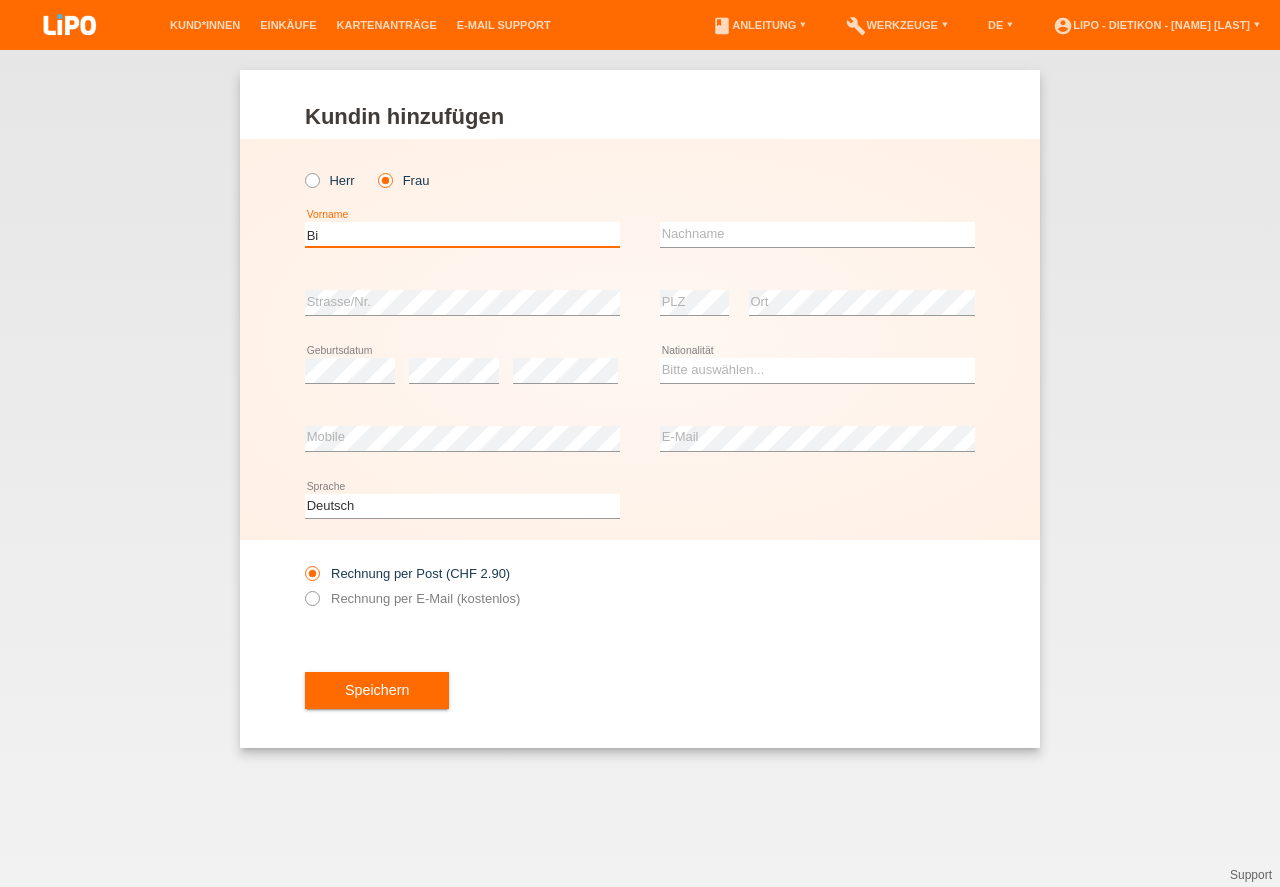 type on "B" 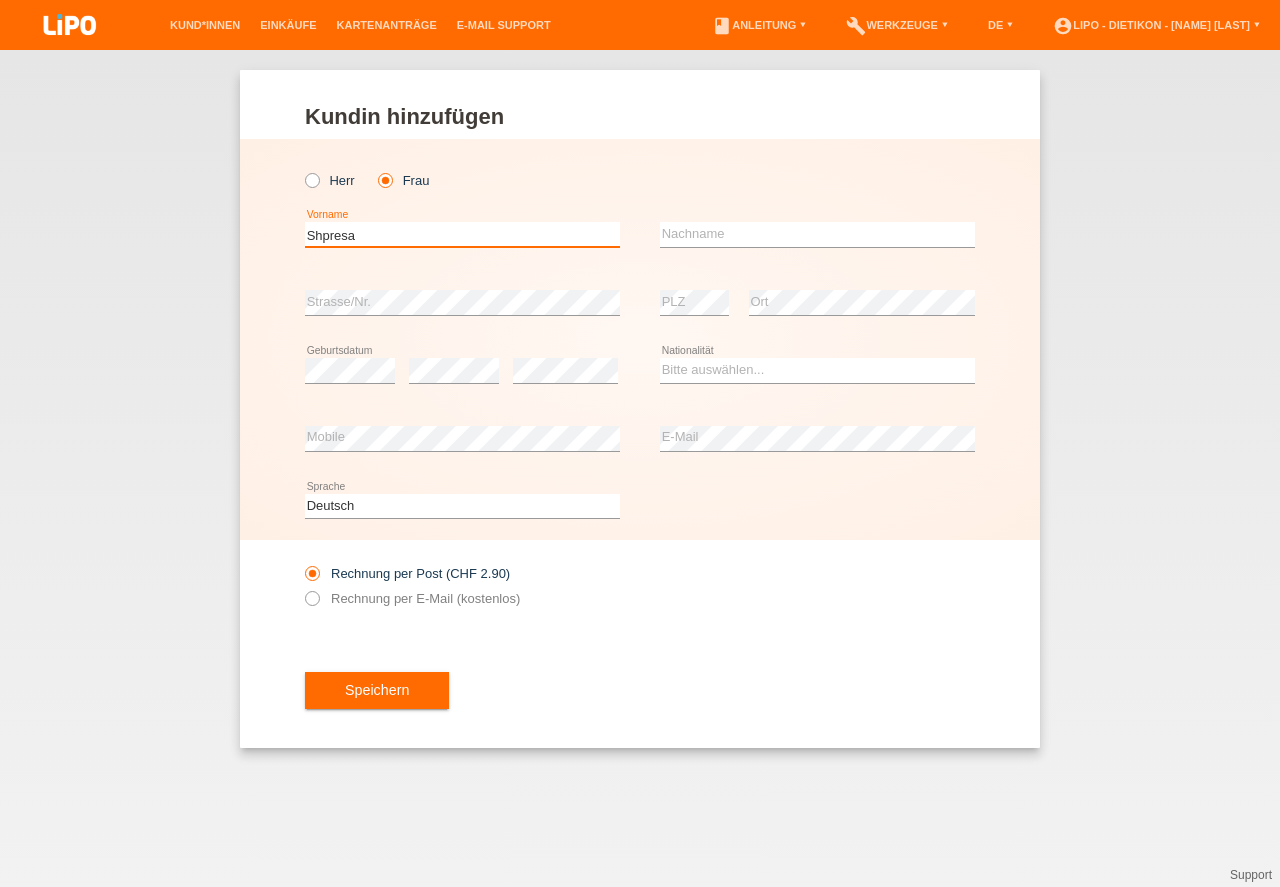 type on "Shpresa" 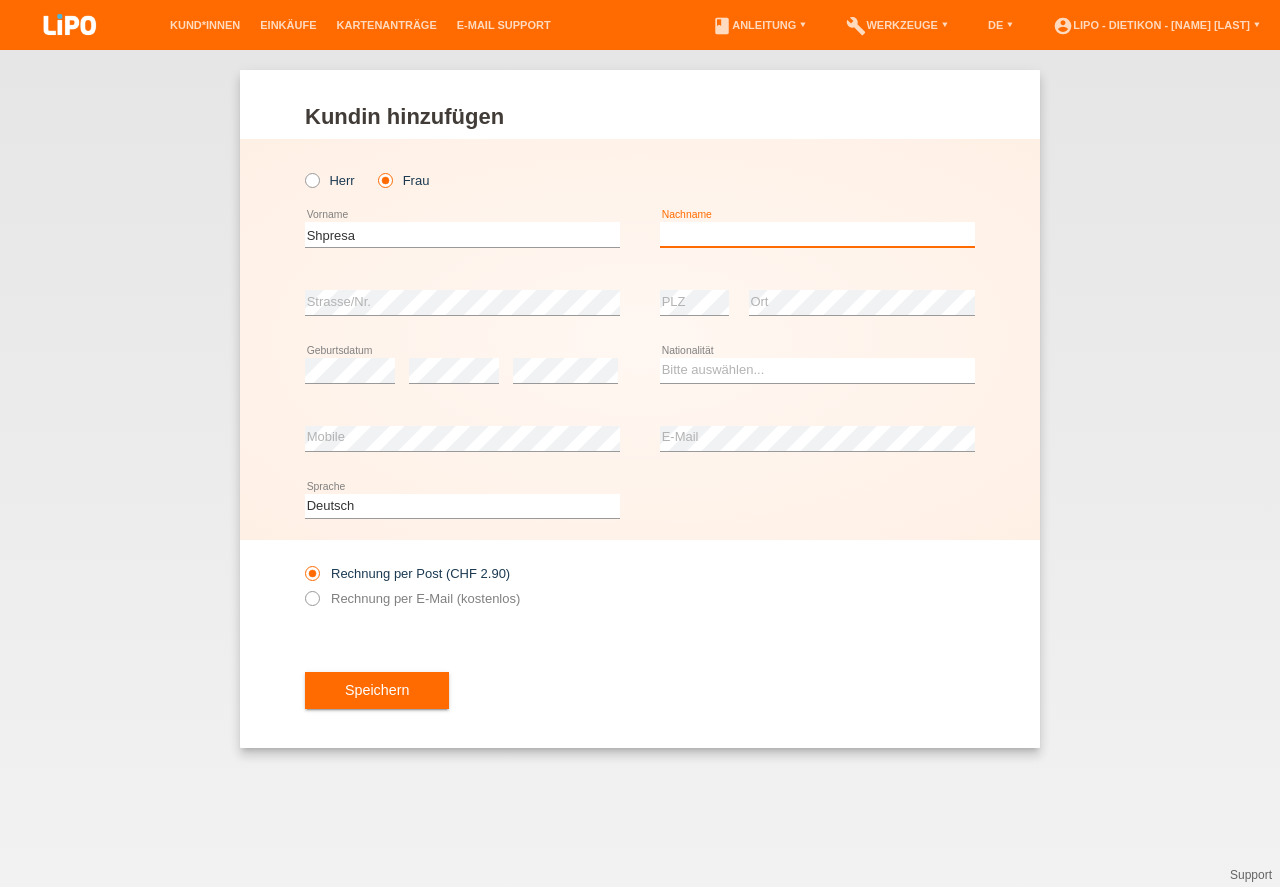 click at bounding box center (817, 234) 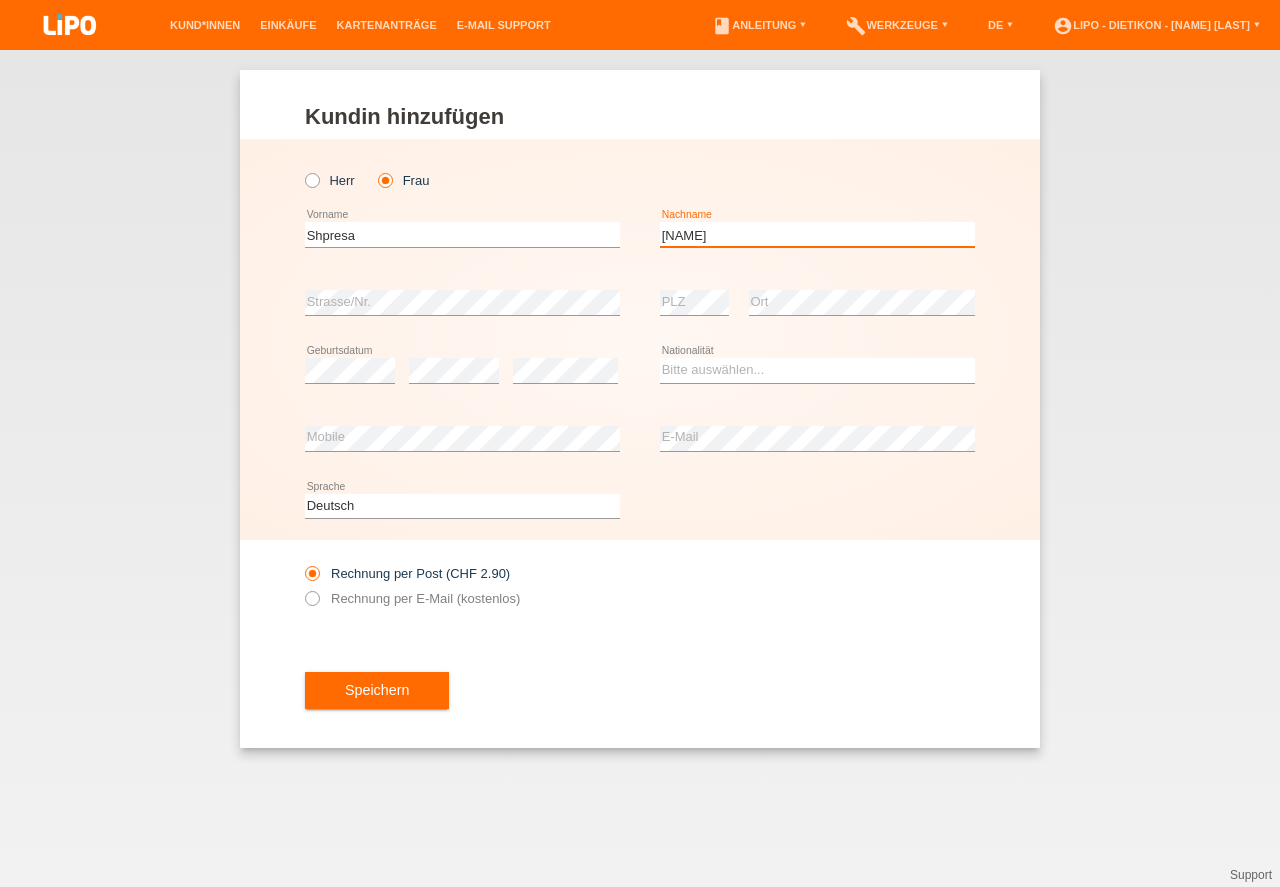 type on "Biali" 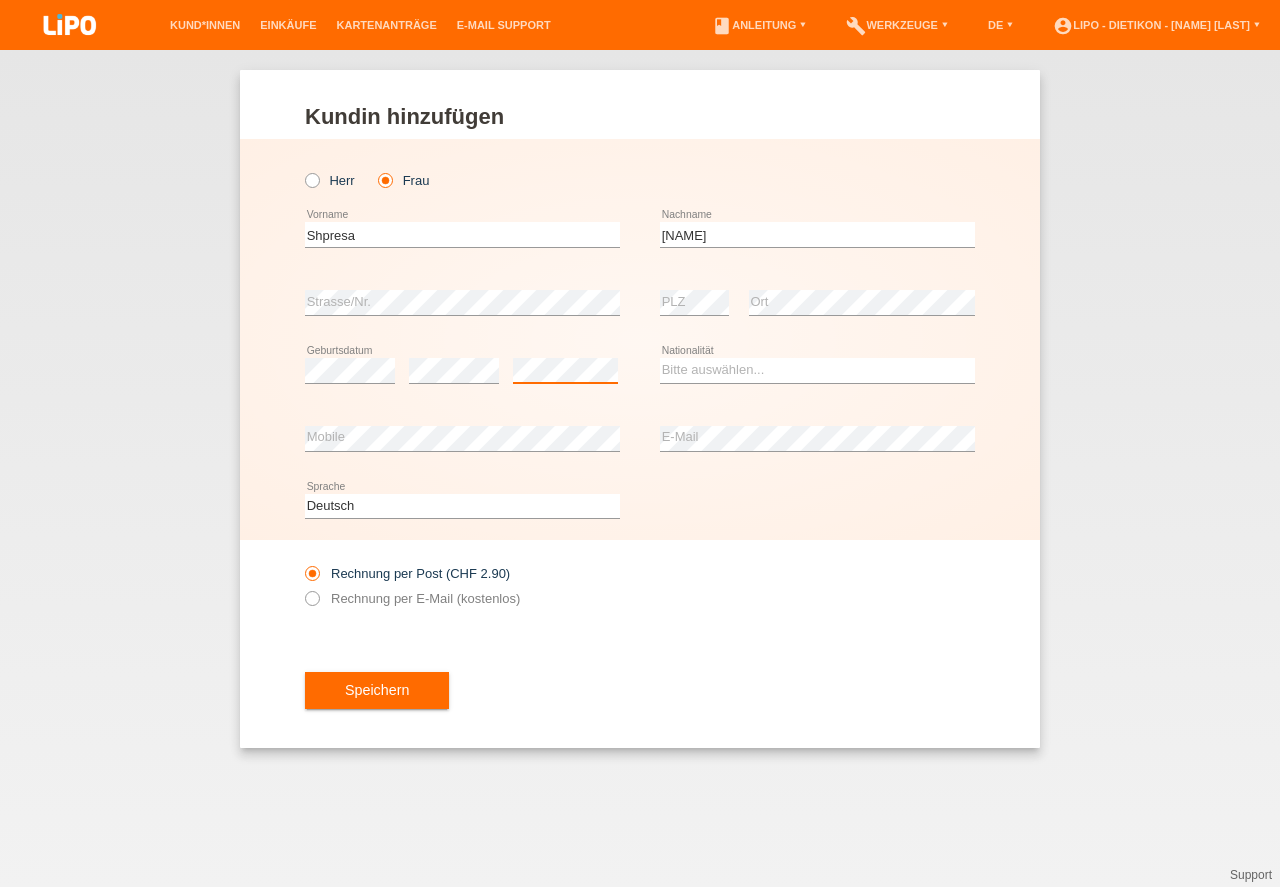 scroll, scrollTop: 0, scrollLeft: 0, axis: both 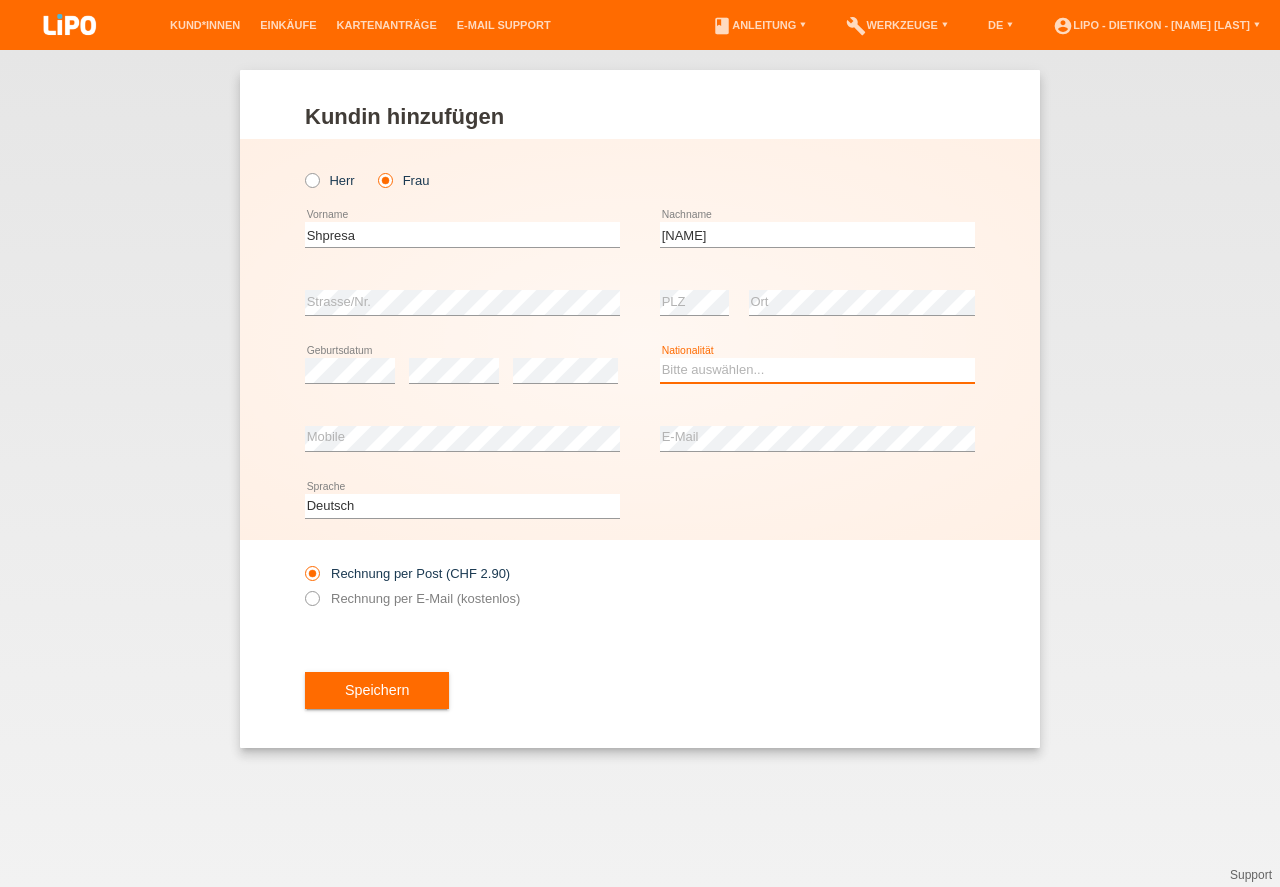 click on "Bitte auswählen...
Schweiz
Deutschland
Liechtenstein
Österreich
------------
Afghanistan
Ägypten
Åland
Albanien
Algerien" at bounding box center [817, 370] 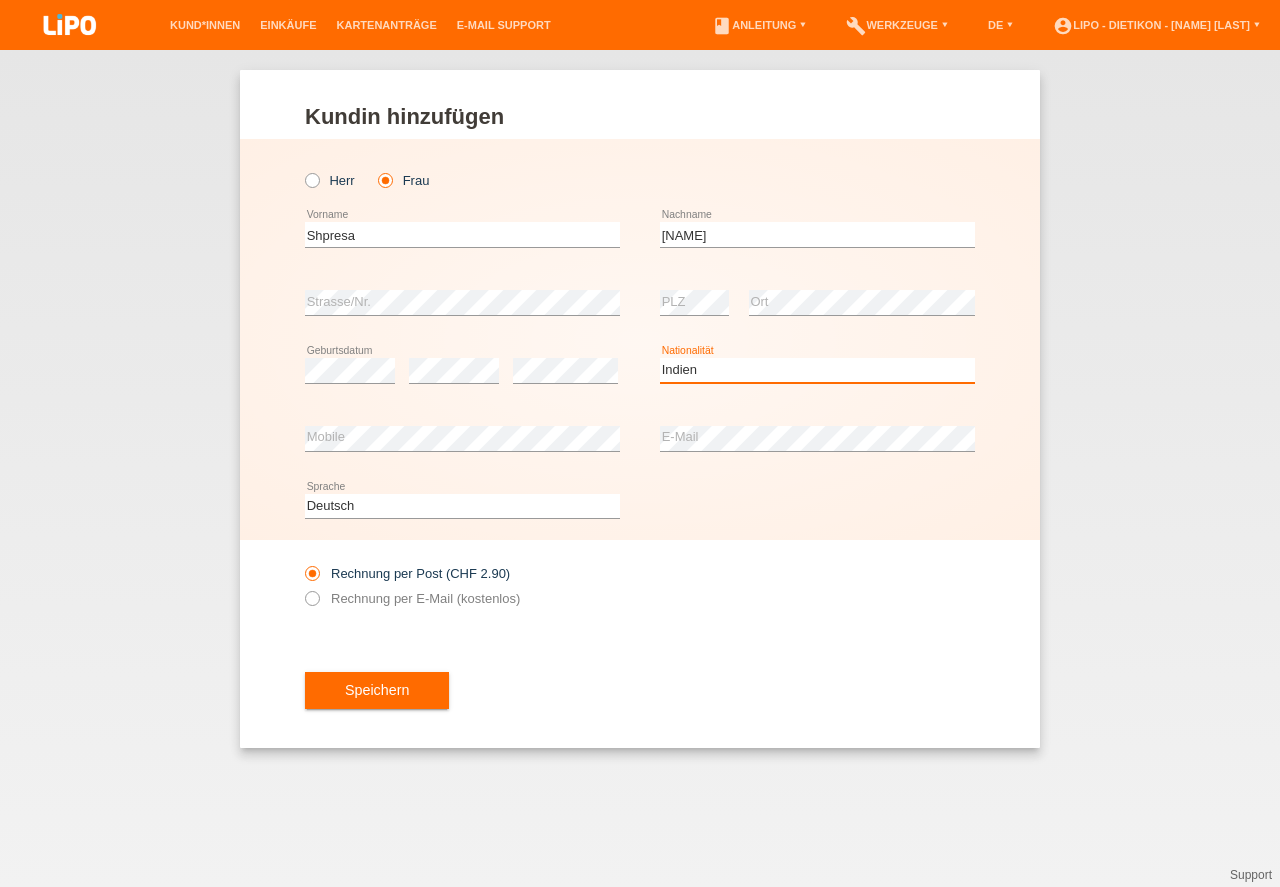scroll, scrollTop: 0, scrollLeft: 0, axis: both 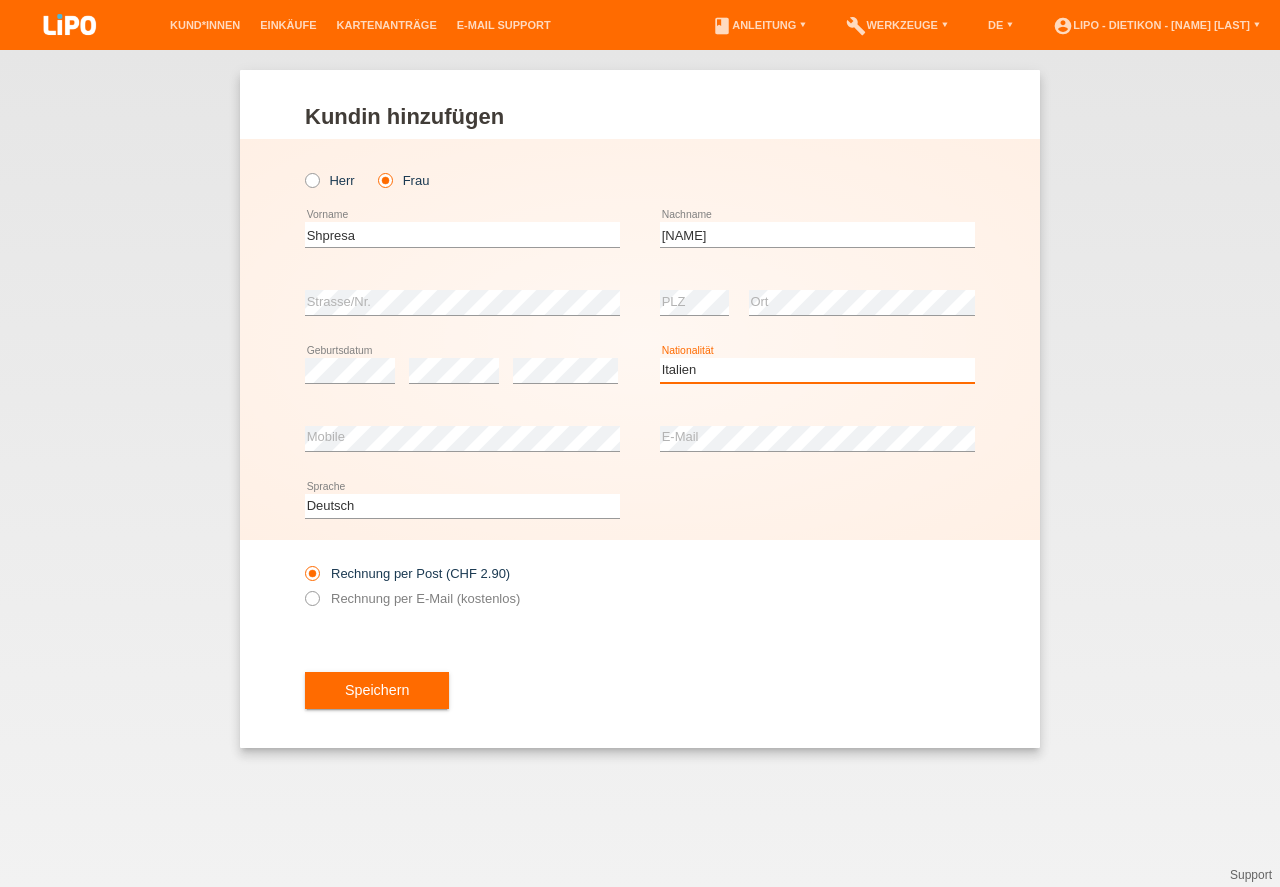 select on "IT" 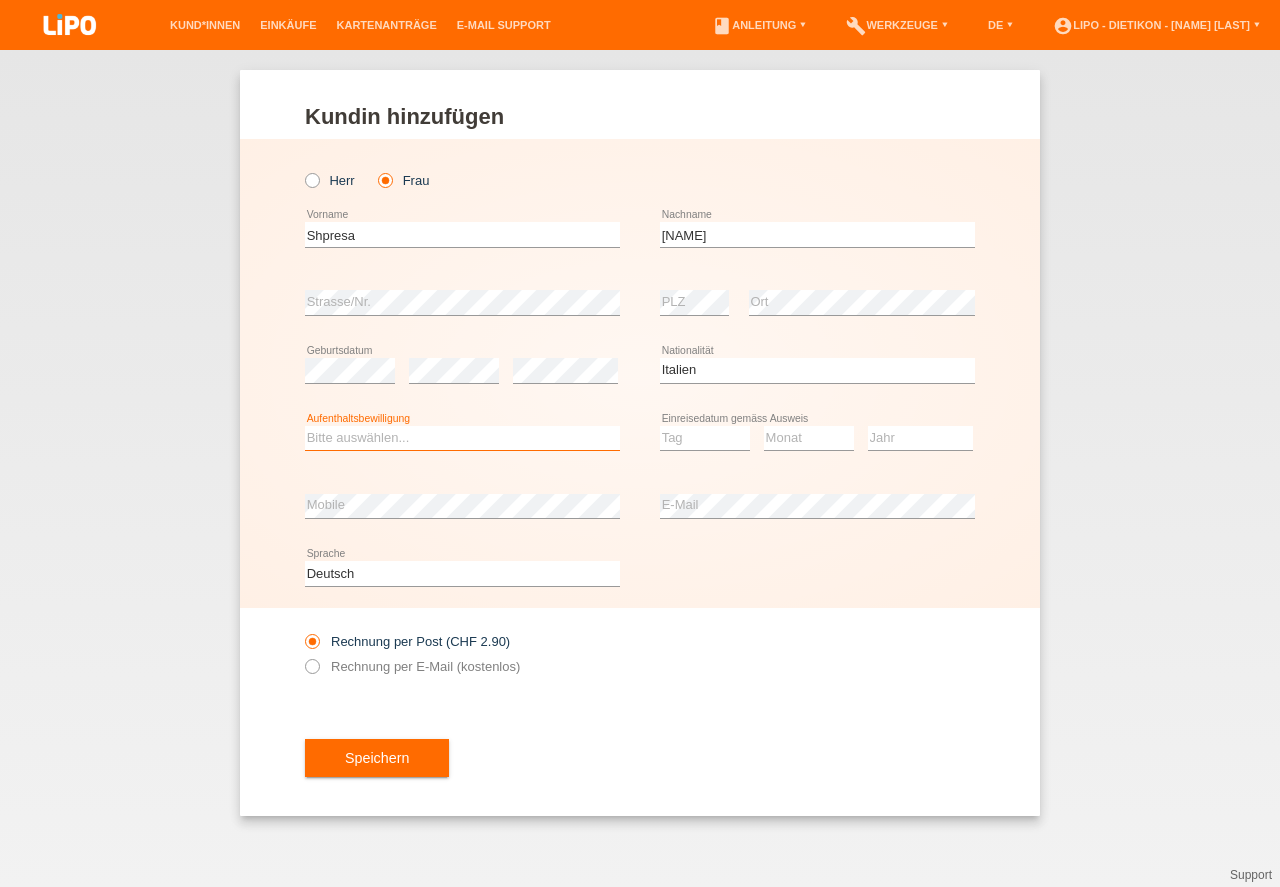 click on "Bitte auswählen...
C
B
B - Flüchtlingsstatus
Andere" at bounding box center (462, 438) 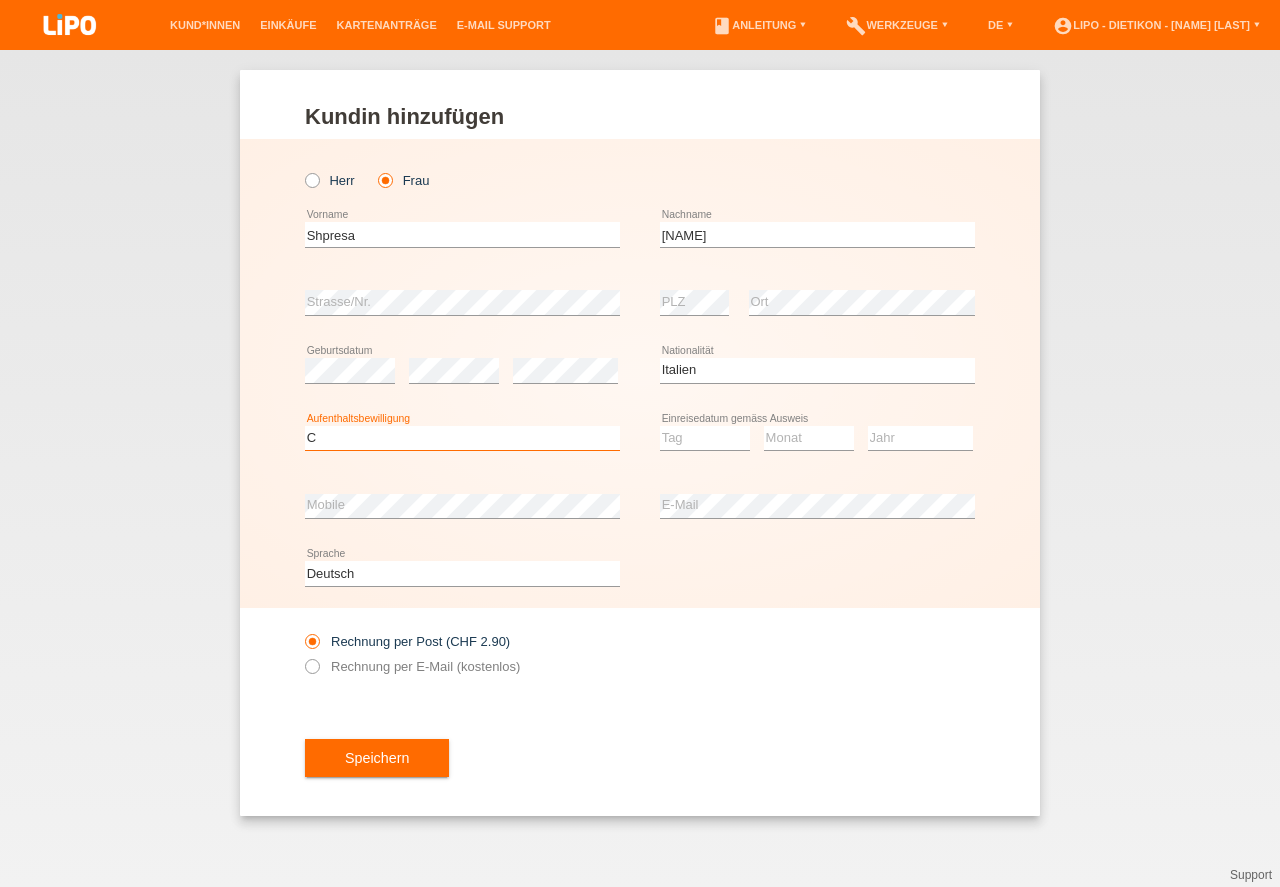 click on "C" at bounding box center (0, 0) 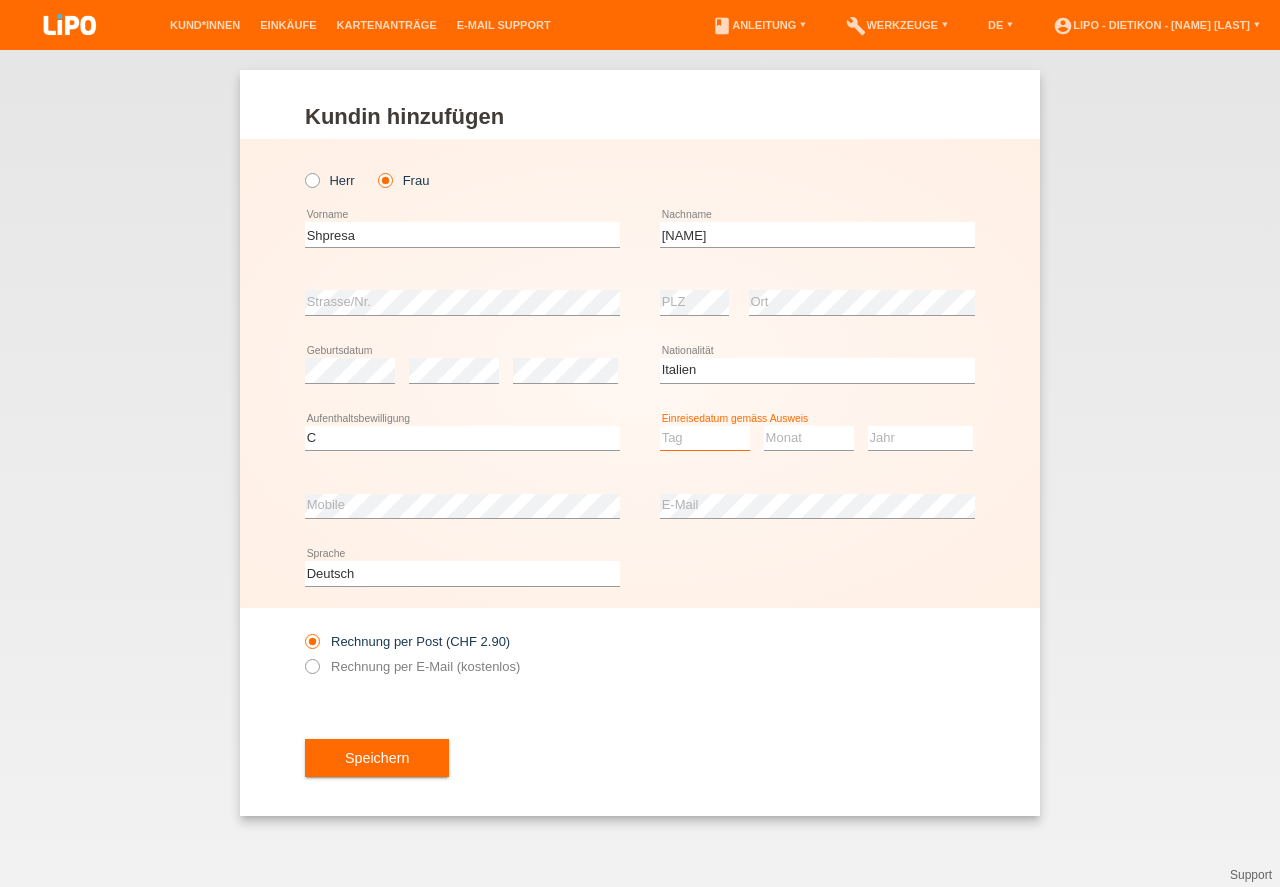 drag, startPoint x: 713, startPoint y: 441, endPoint x: 715, endPoint y: 452, distance: 11.18034 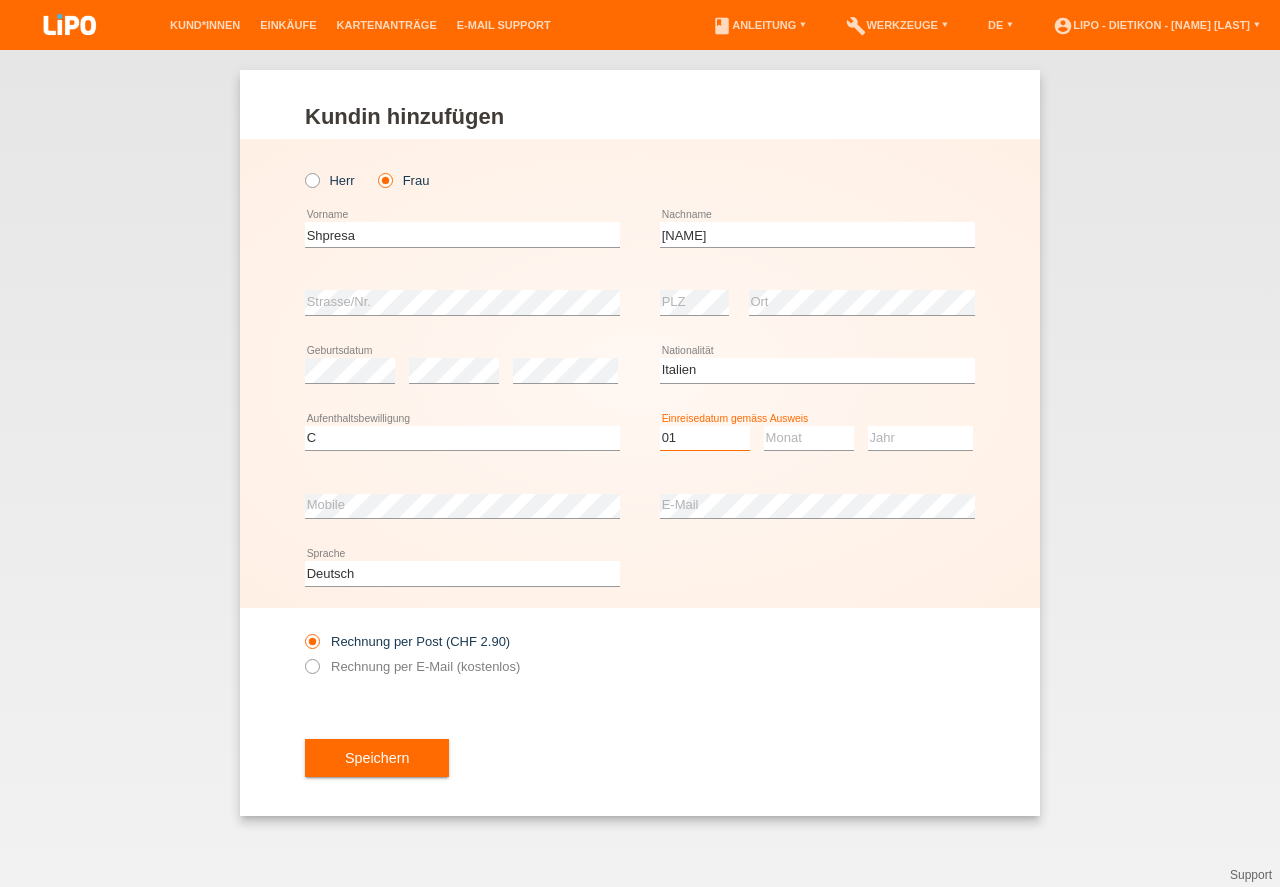 scroll, scrollTop: 0, scrollLeft: 0, axis: both 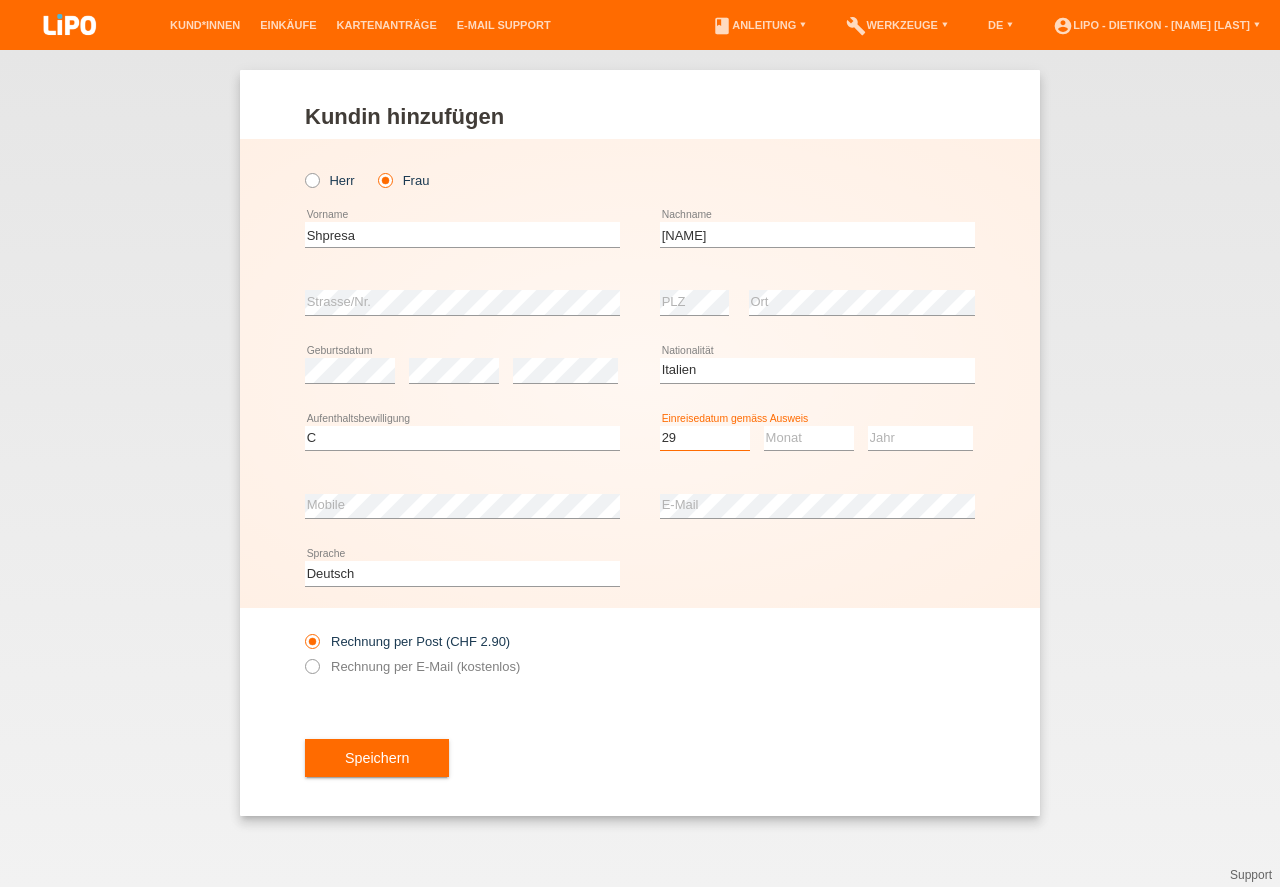 select on "29" 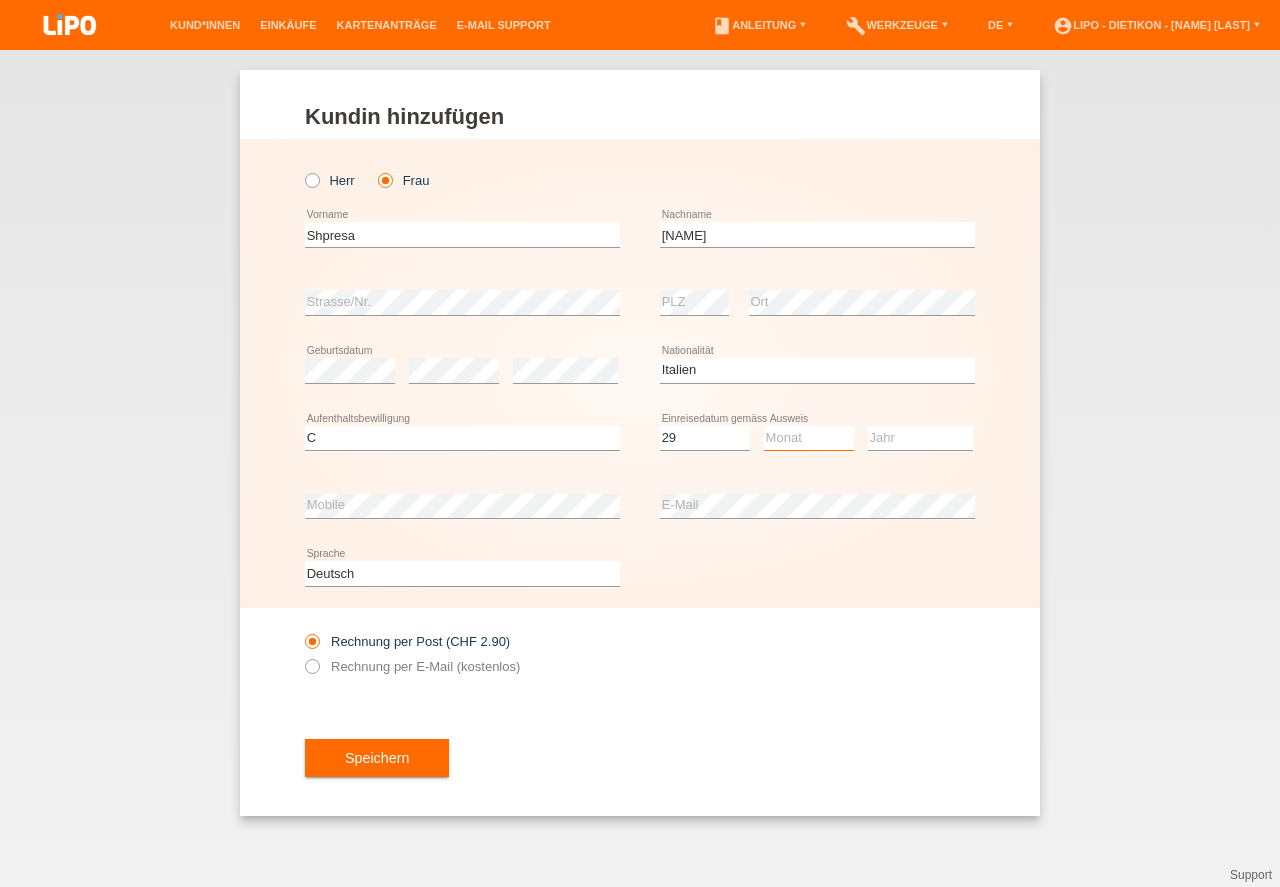 click on "Monat
01
02
03
04
05
06
07
08
09
10 11" at bounding box center [809, 438] 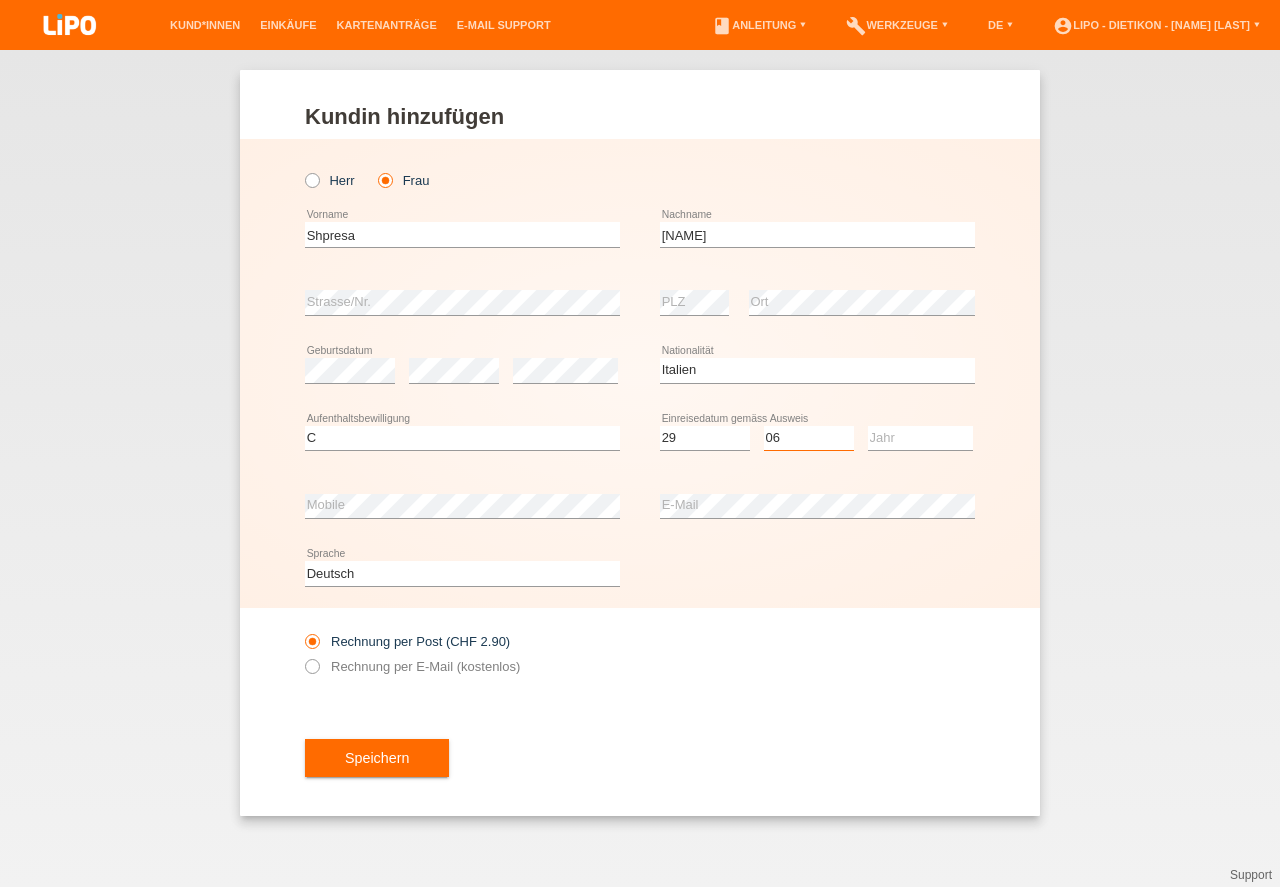 click on "06" at bounding box center (0, 0) 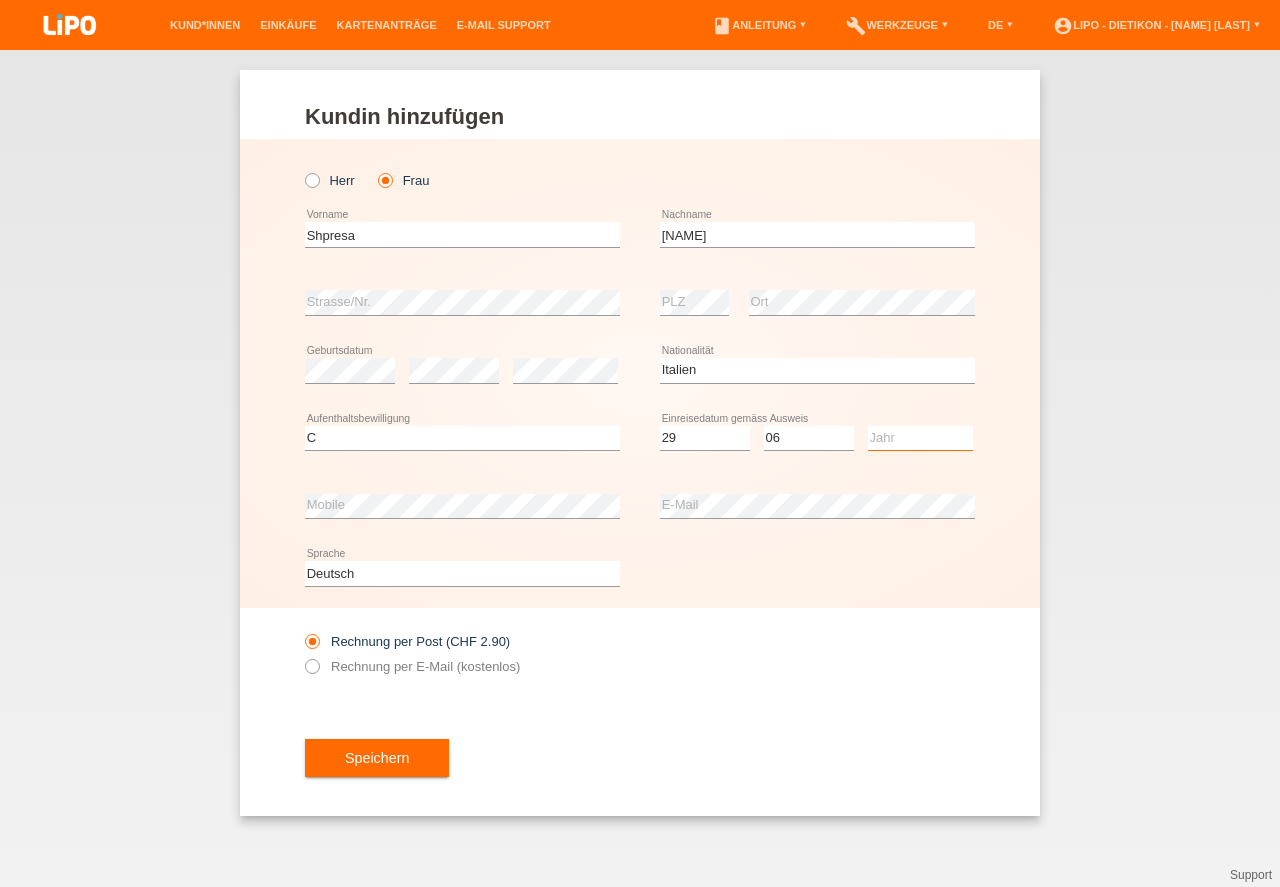 click on "Jahr
2025
2024
2023
2022
2021
2020
2019
2018
2017 2016 2015 2014 2013 2012 2011 2010 2009 2008 2007 2006 2005 2004 2003 2002 2001" at bounding box center (920, 438) 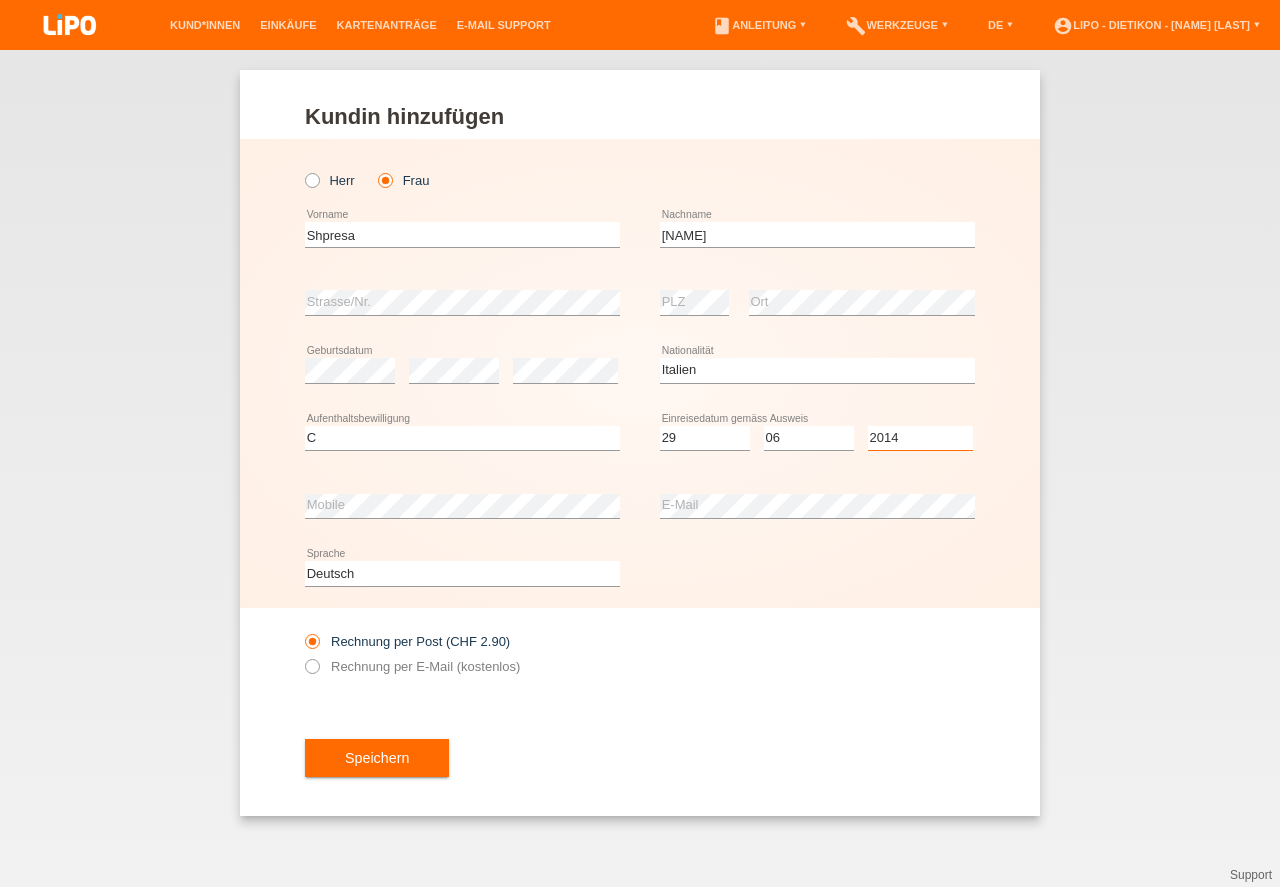 click on "2014" at bounding box center (0, 0) 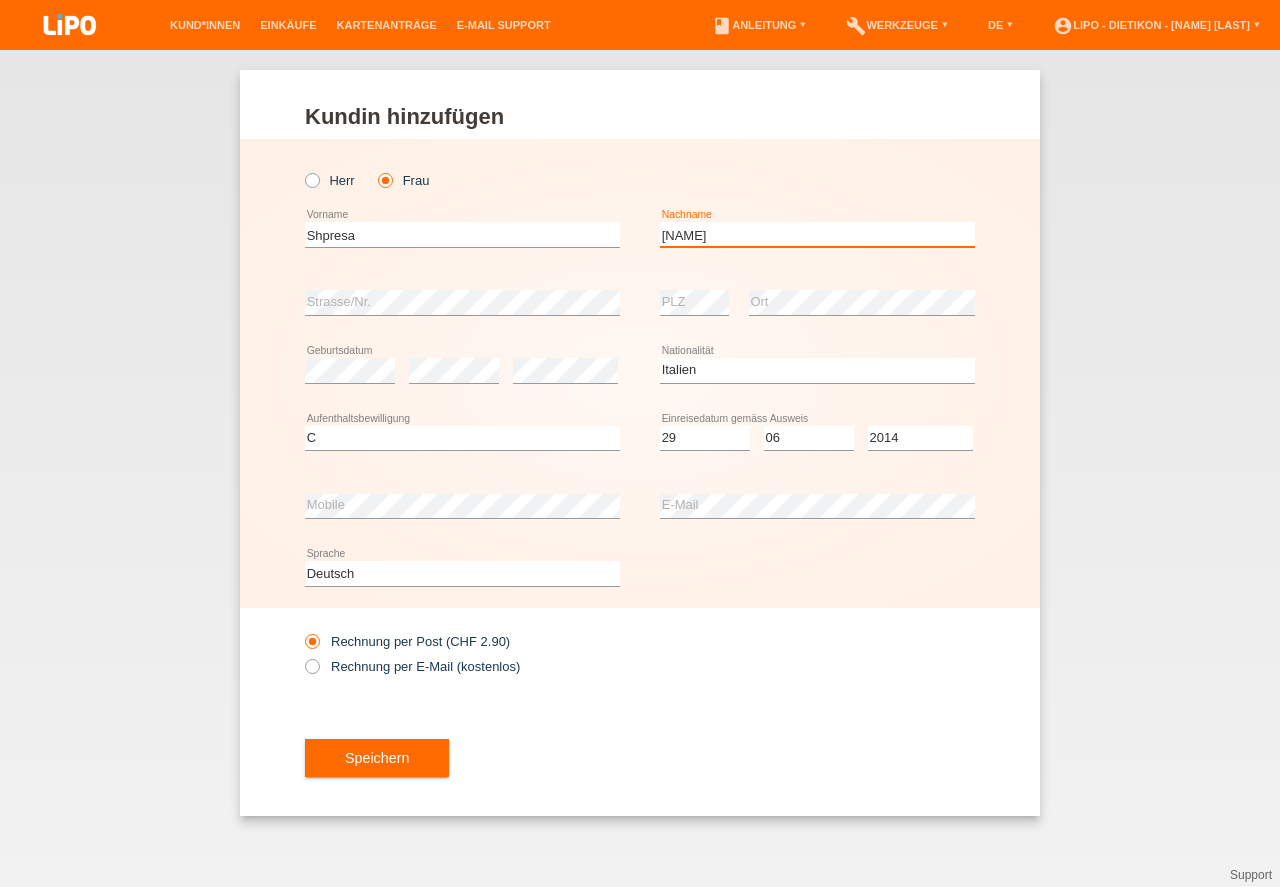 drag, startPoint x: 690, startPoint y: 243, endPoint x: 569, endPoint y: 157, distance: 148.44864 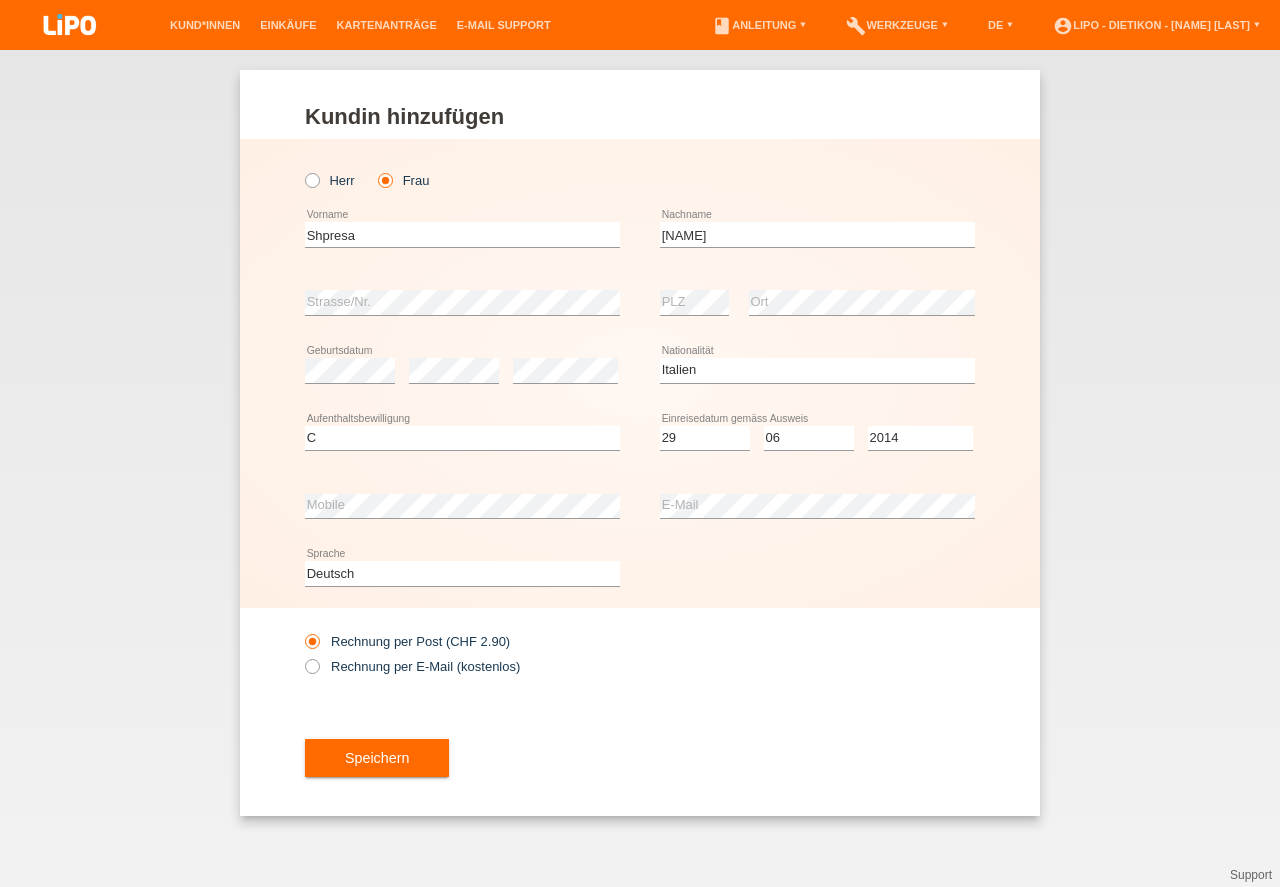 drag, startPoint x: 745, startPoint y: 730, endPoint x: 622, endPoint y: 670, distance: 136.85394 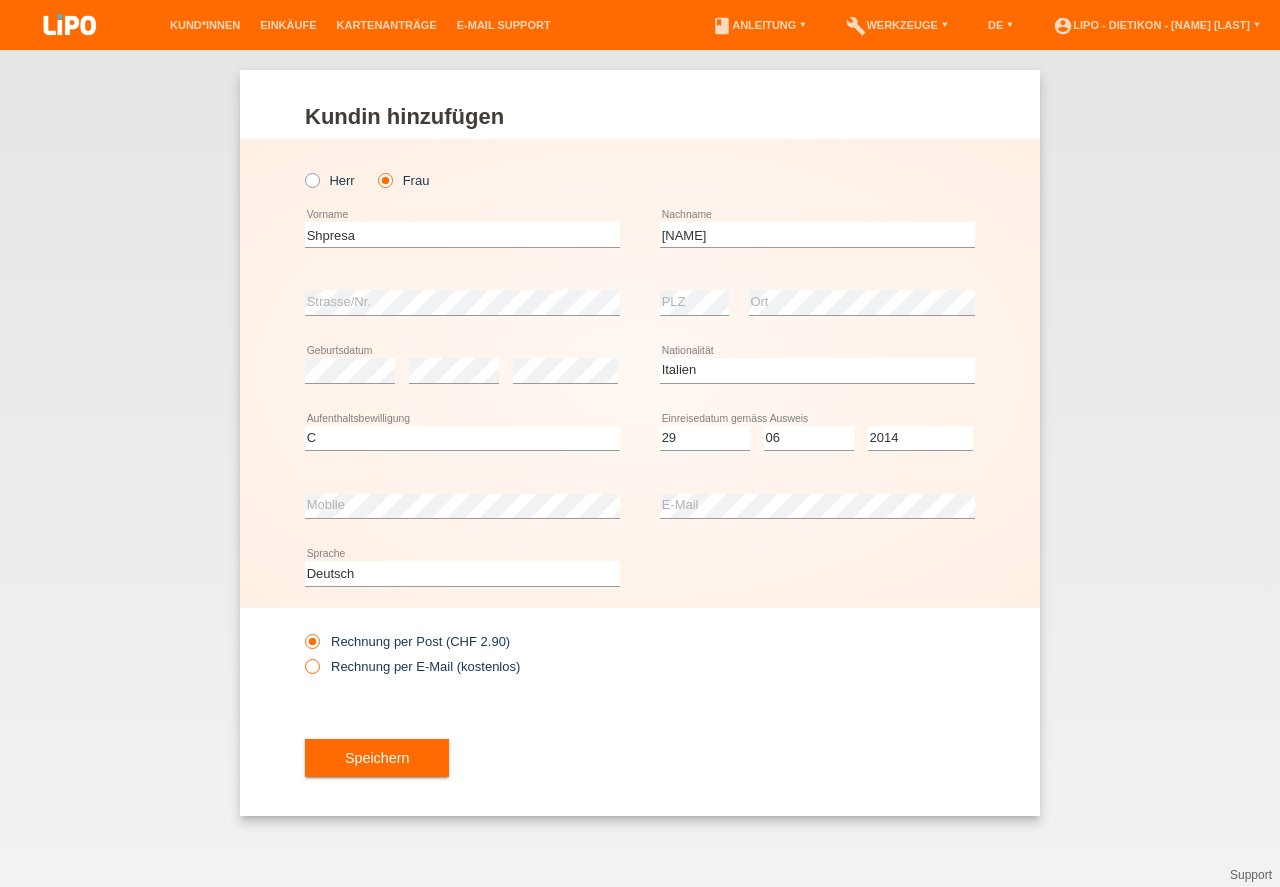 click on "Rechnung per E-Mail                                                                                            (kostenlos)" at bounding box center (412, 666) 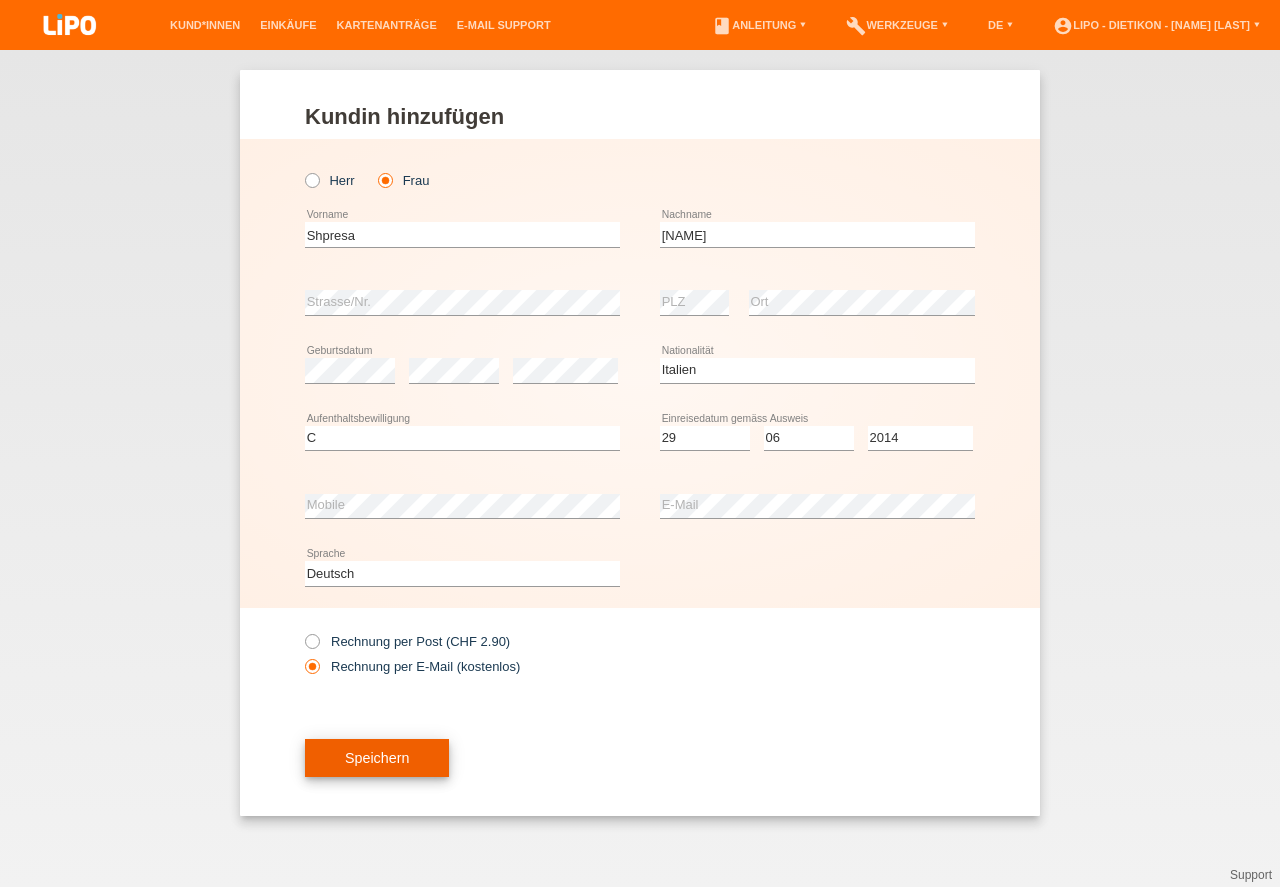 click on "Speichern" at bounding box center (377, 758) 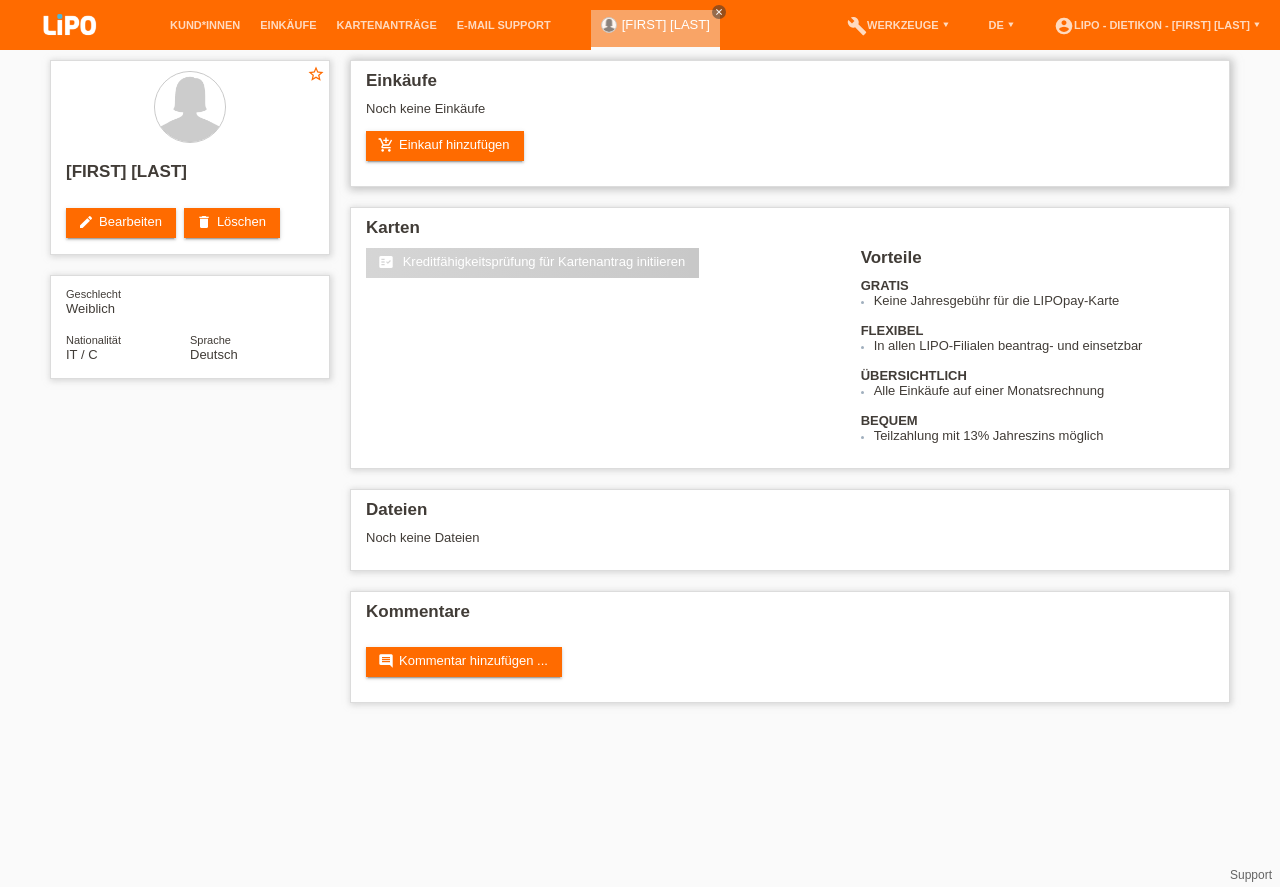 scroll, scrollTop: 0, scrollLeft: 0, axis: both 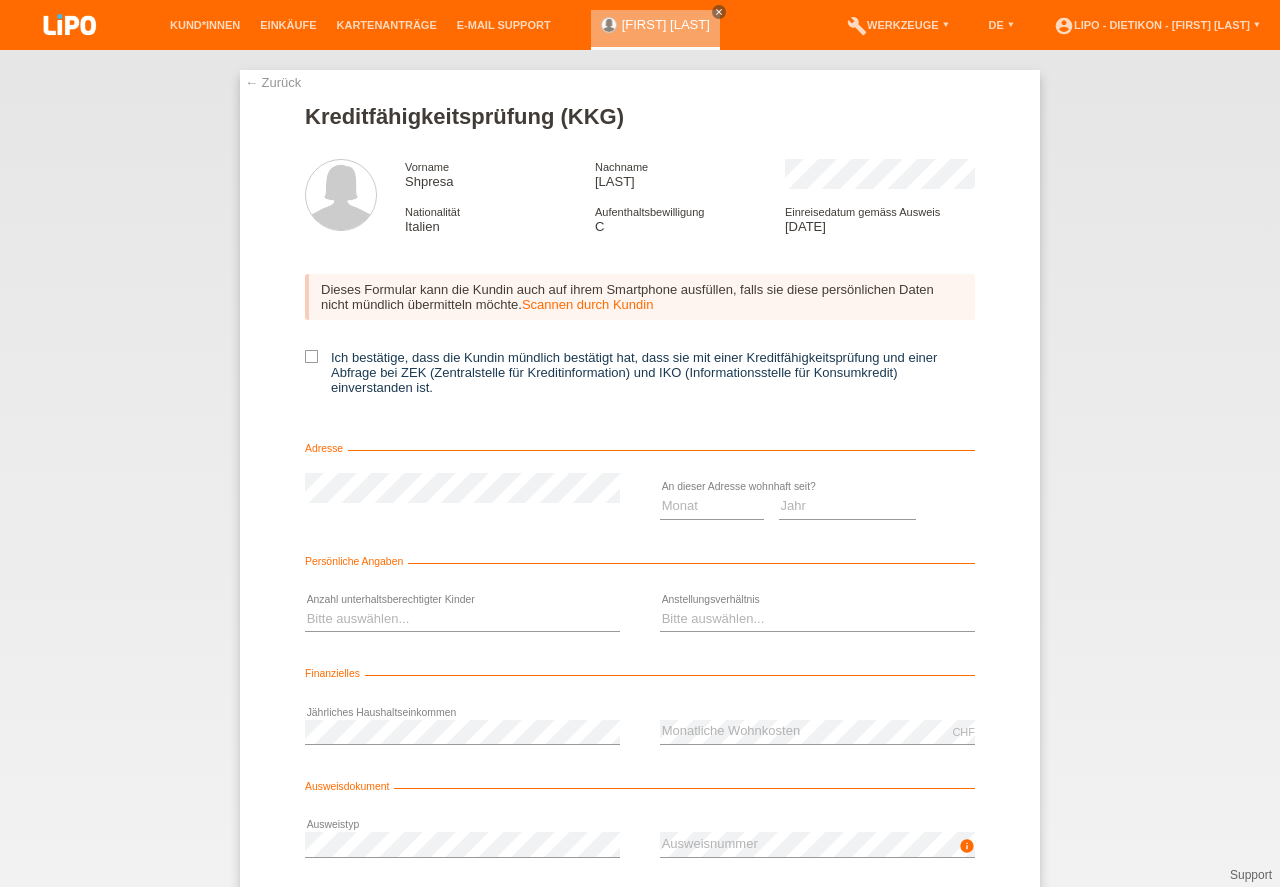 click on "Scannen durch Kundin" at bounding box center [588, 304] 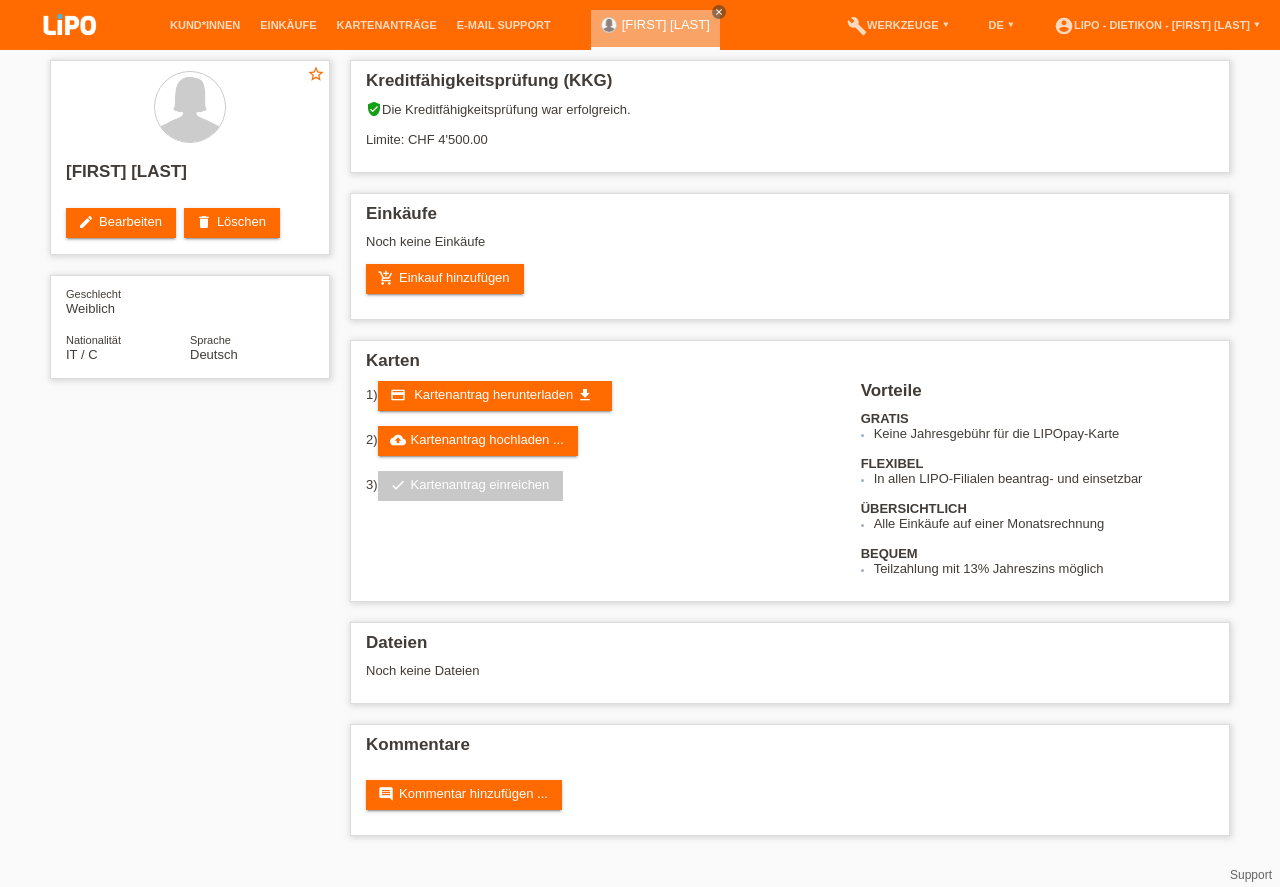 scroll, scrollTop: 0, scrollLeft: 0, axis: both 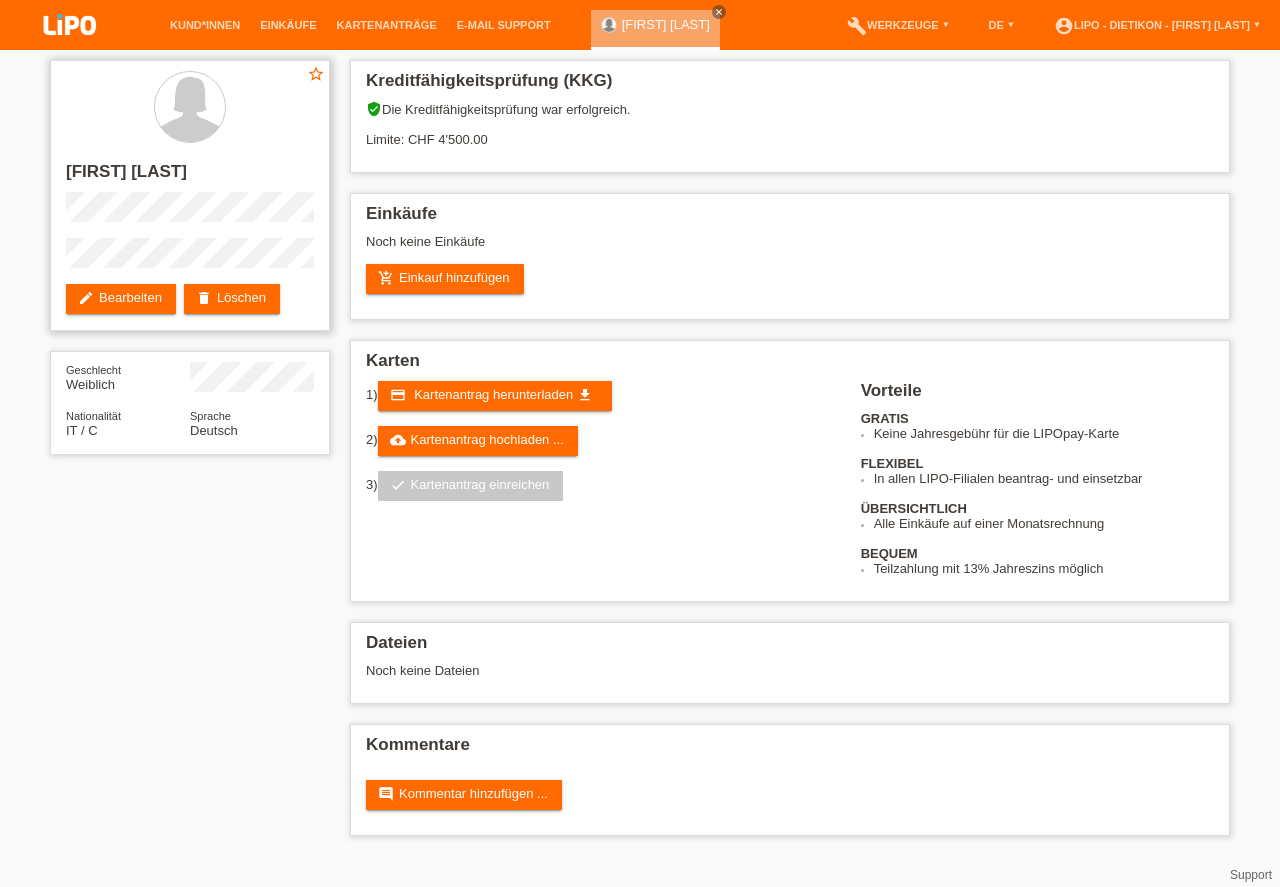 drag, startPoint x: 66, startPoint y: 168, endPoint x: 184, endPoint y: 166, distance: 118.016945 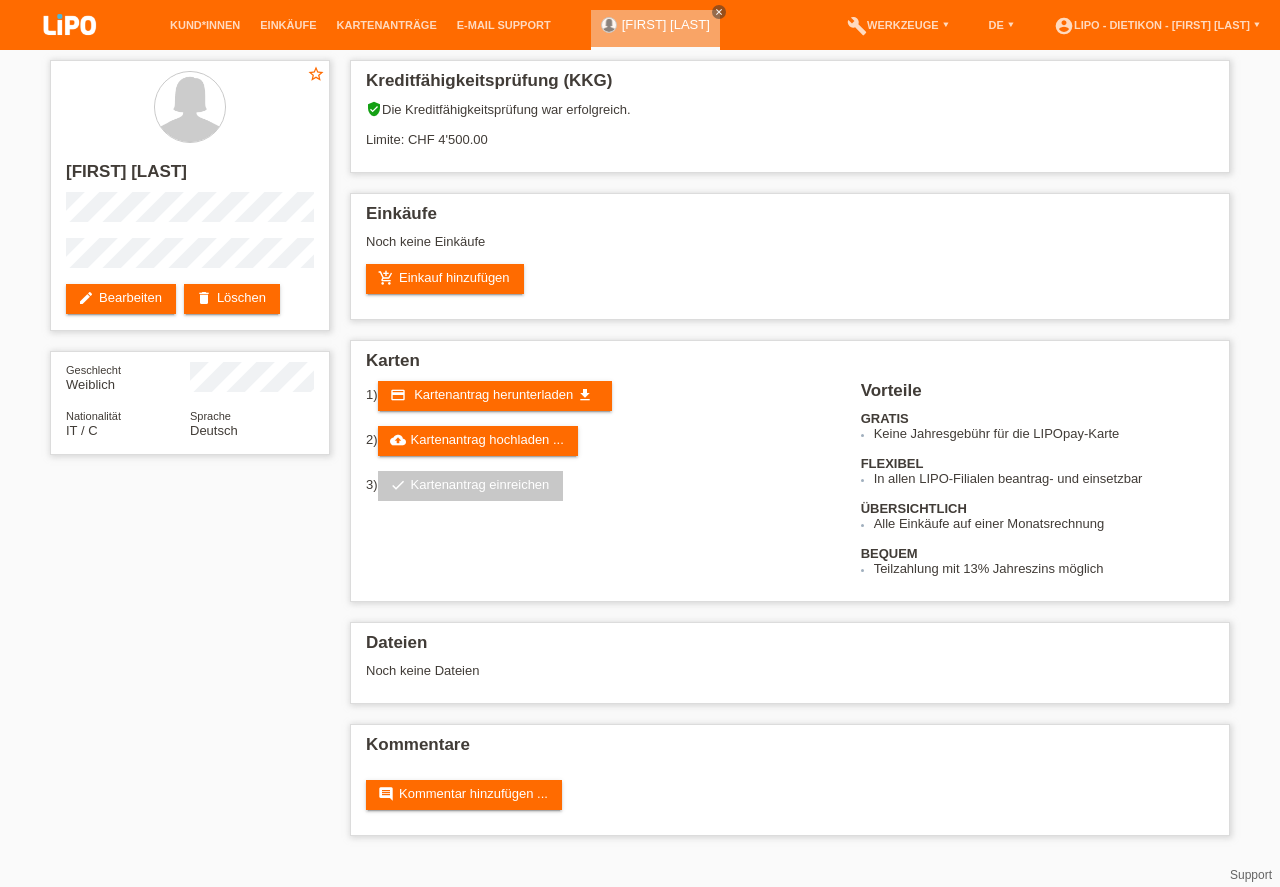 click on "star_border
Shpresa Bilali
edit  Bearbeiten
delete  Löschen
Geschlecht
Weiblich
Nationalität
IT / C
Sprache
Deutsch
Kreditfähigkeitsprüfung (KKG)
verified_user  Die Kreditfähigkeitsprüfung war erfolgreich." at bounding box center [640, 453] 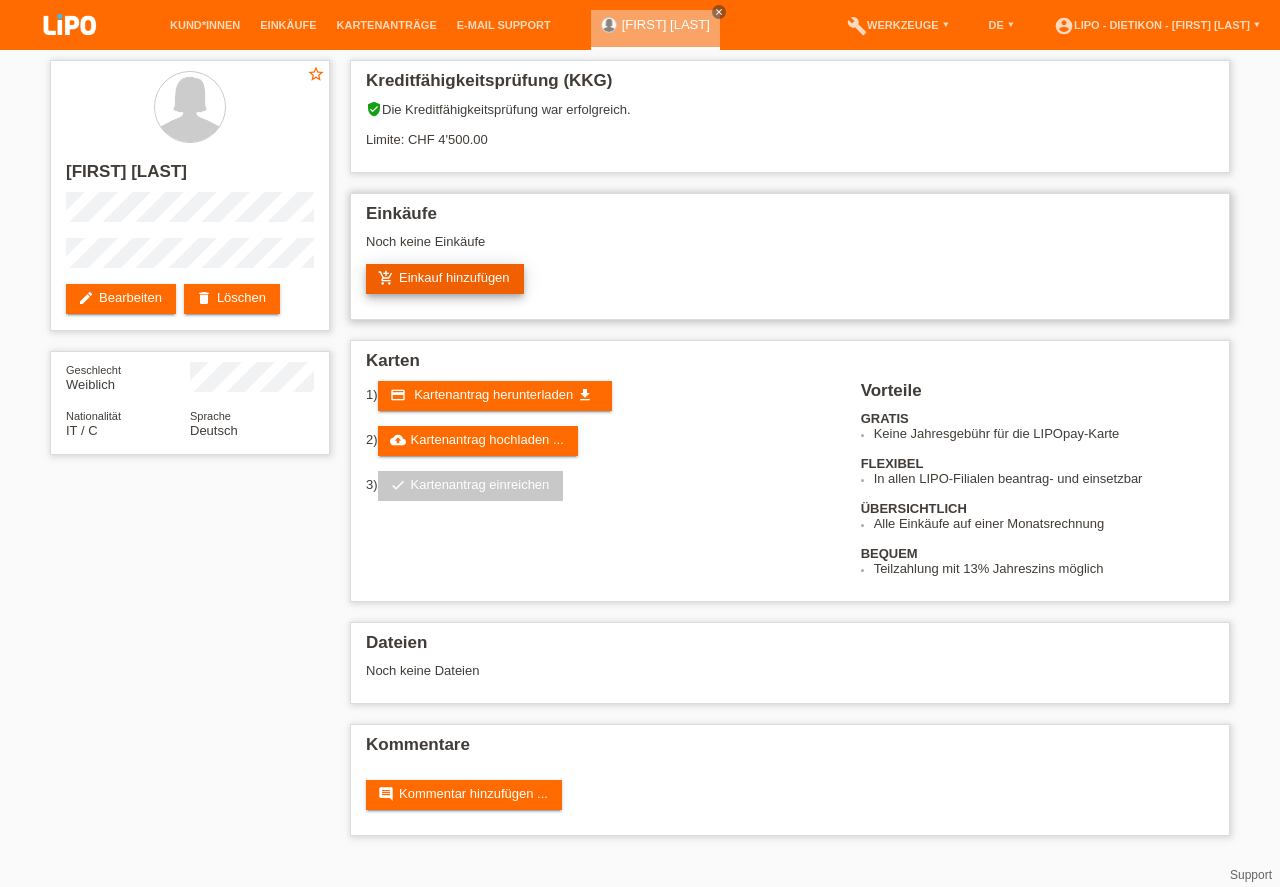 click on "add_shopping_cart  Einkauf hinzufügen" at bounding box center [445, 279] 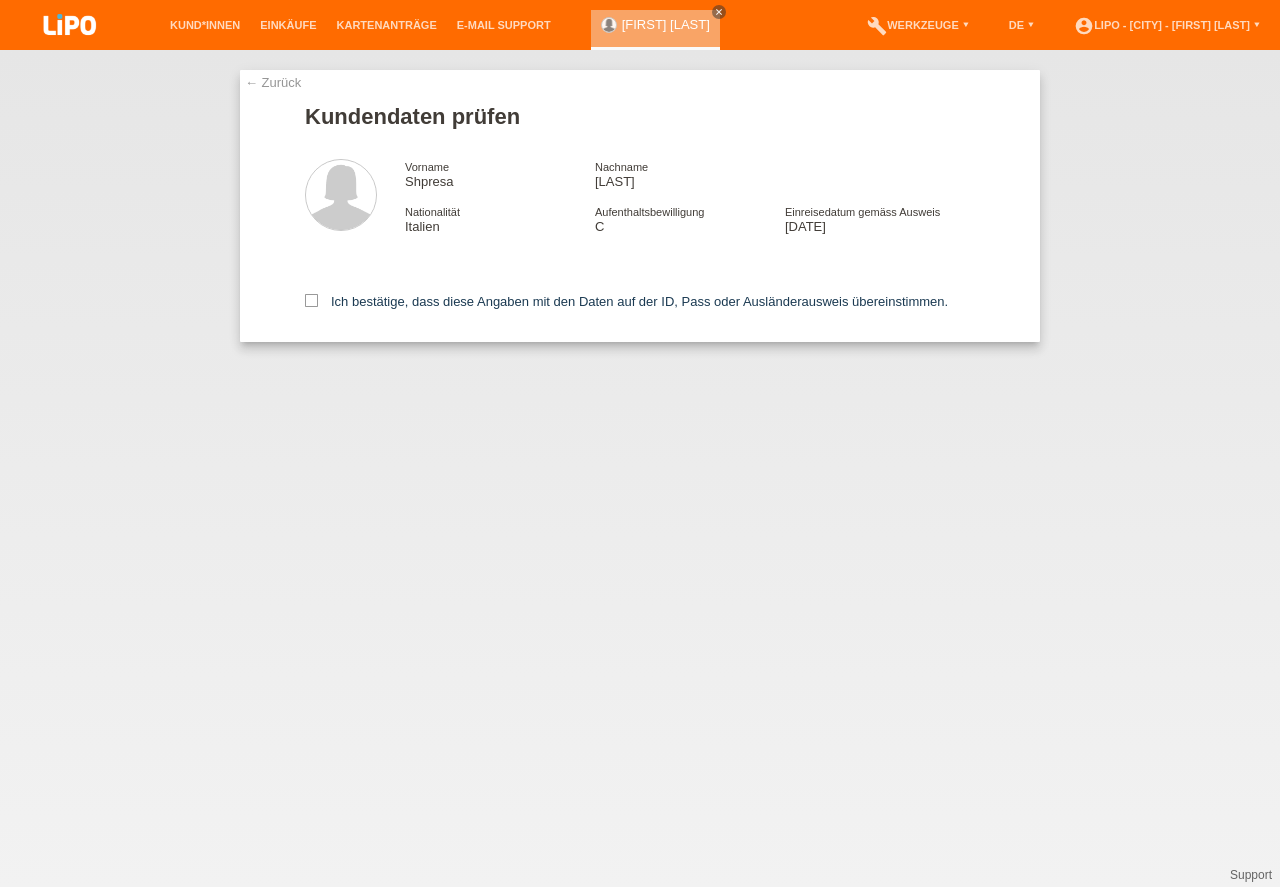 scroll, scrollTop: 0, scrollLeft: 0, axis: both 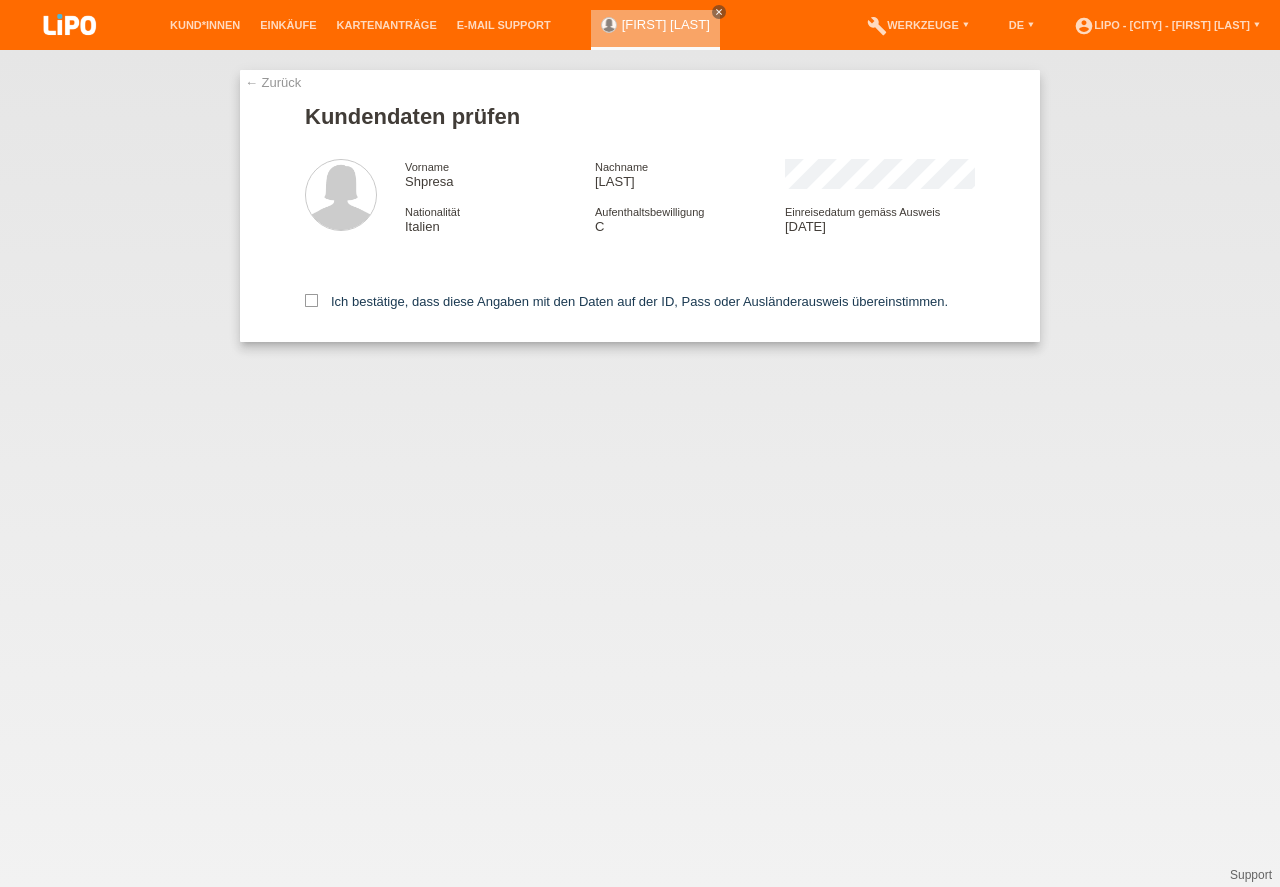 click on "← Zurück
Kundendaten prüfen
Vorname
[FIRST]
Nachname
[LAST]
Nationalität
[COUNTRY]" at bounding box center (640, 468) 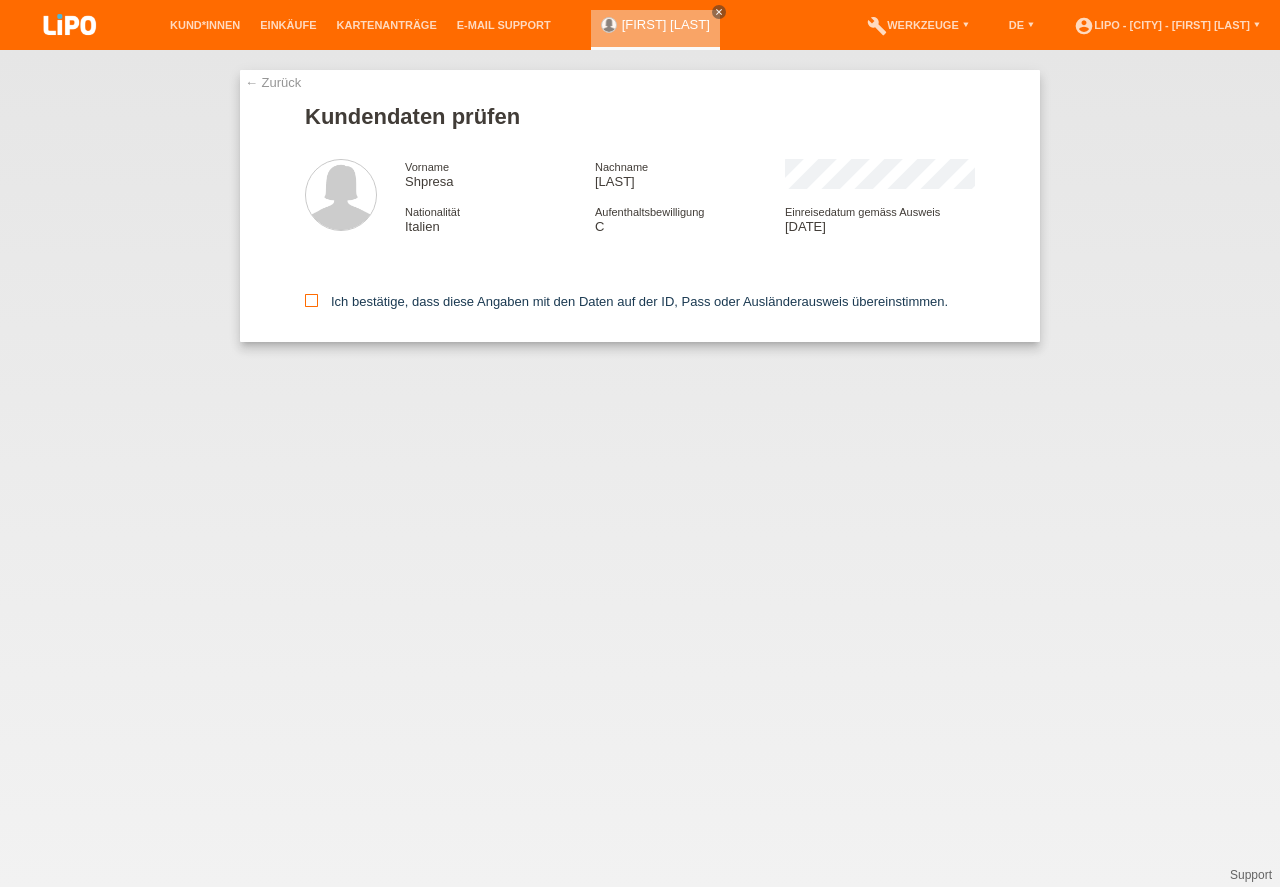 click on "Ich bestätige, dass diese Angaben mit den Daten auf der ID, Pass oder Ausländerausweis übereinstimmen." at bounding box center (626, 301) 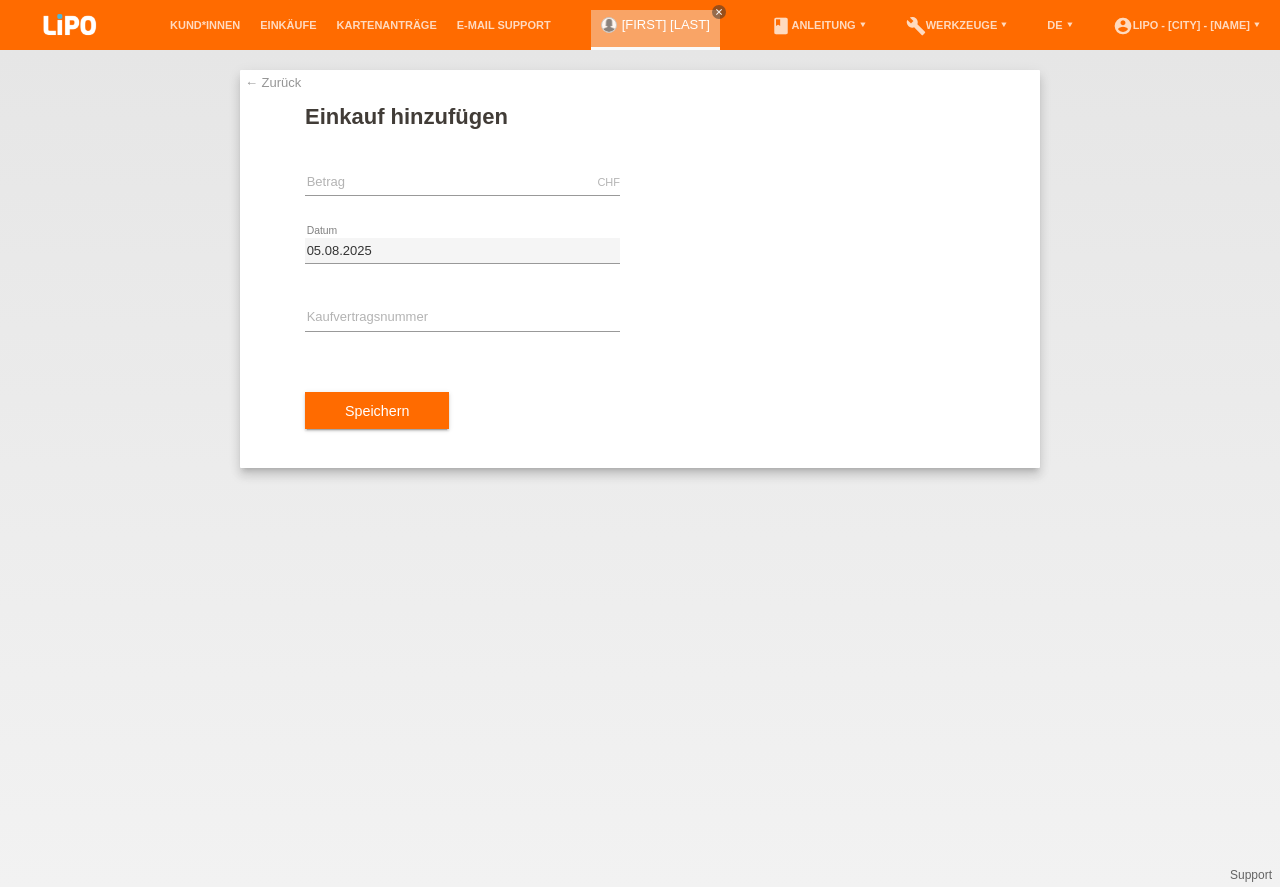 scroll, scrollTop: 0, scrollLeft: 0, axis: both 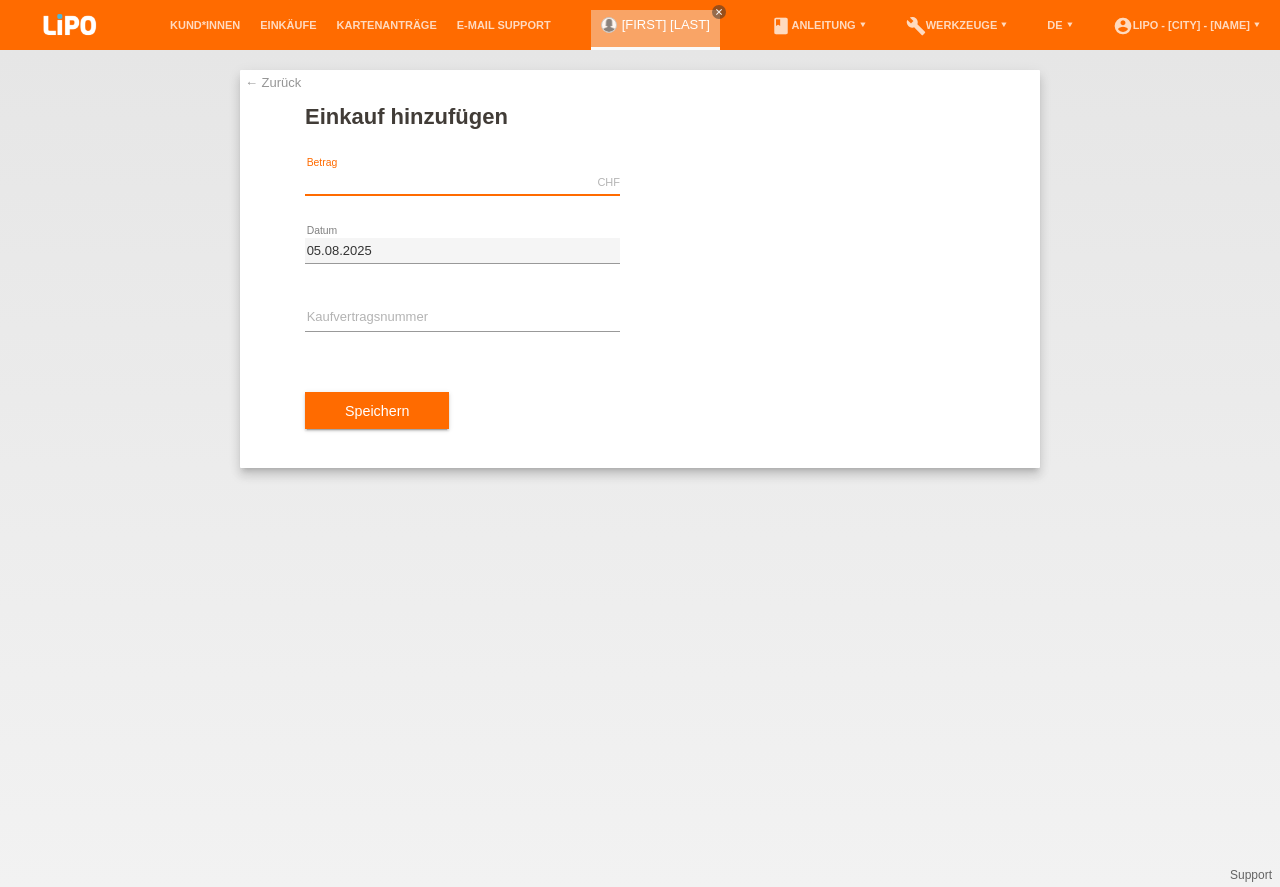 click at bounding box center (462, 182) 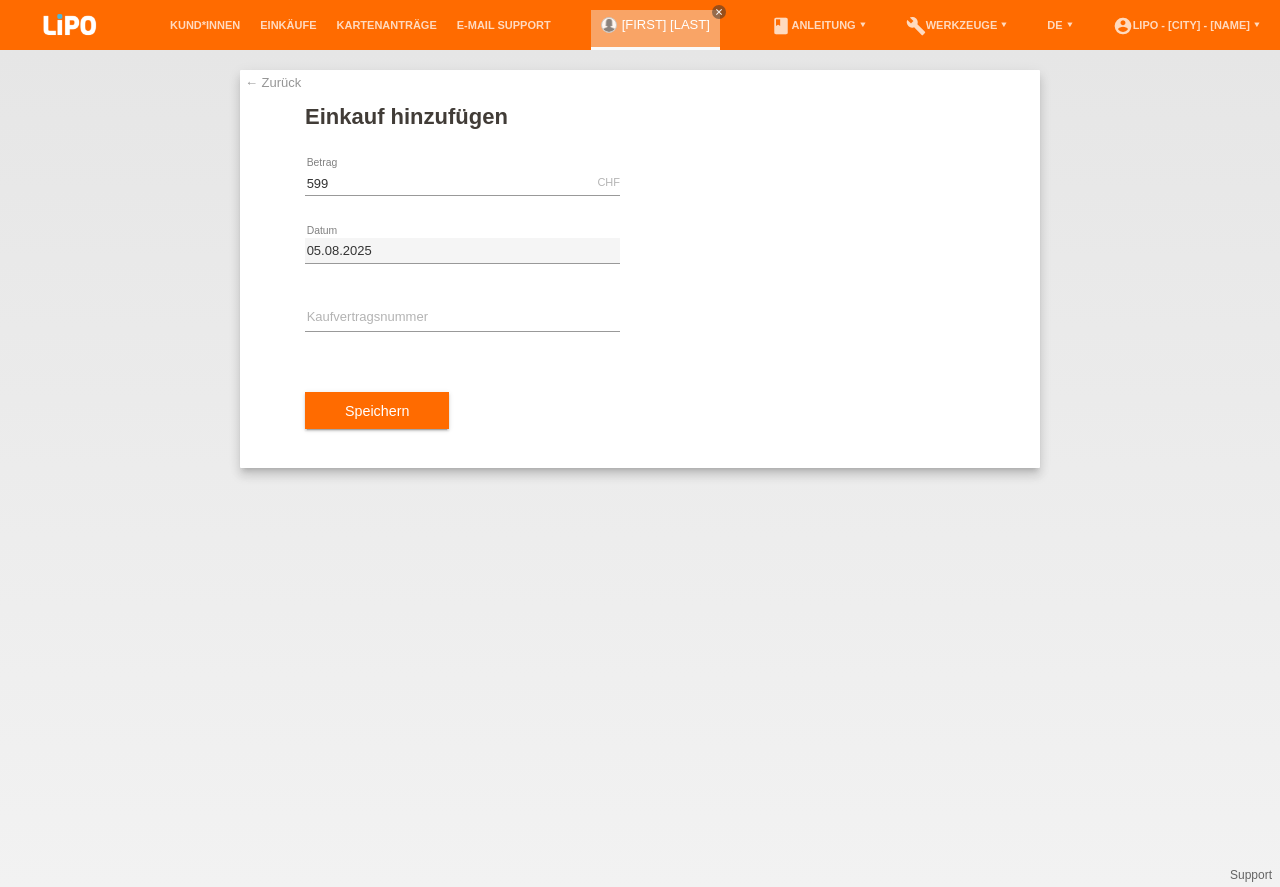 type on "599.00" 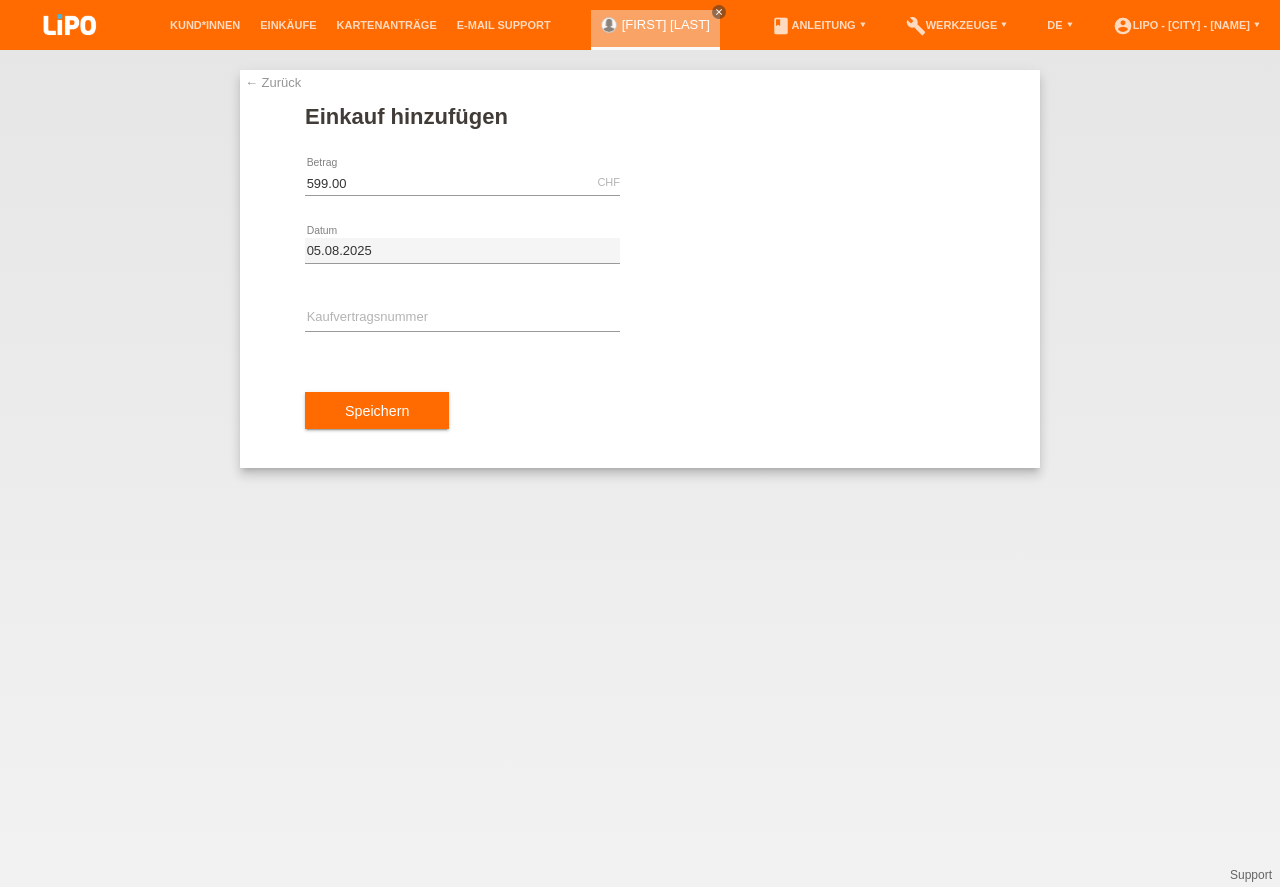 click on "error
Kaufvertragsnummer" at bounding box center [462, 319] 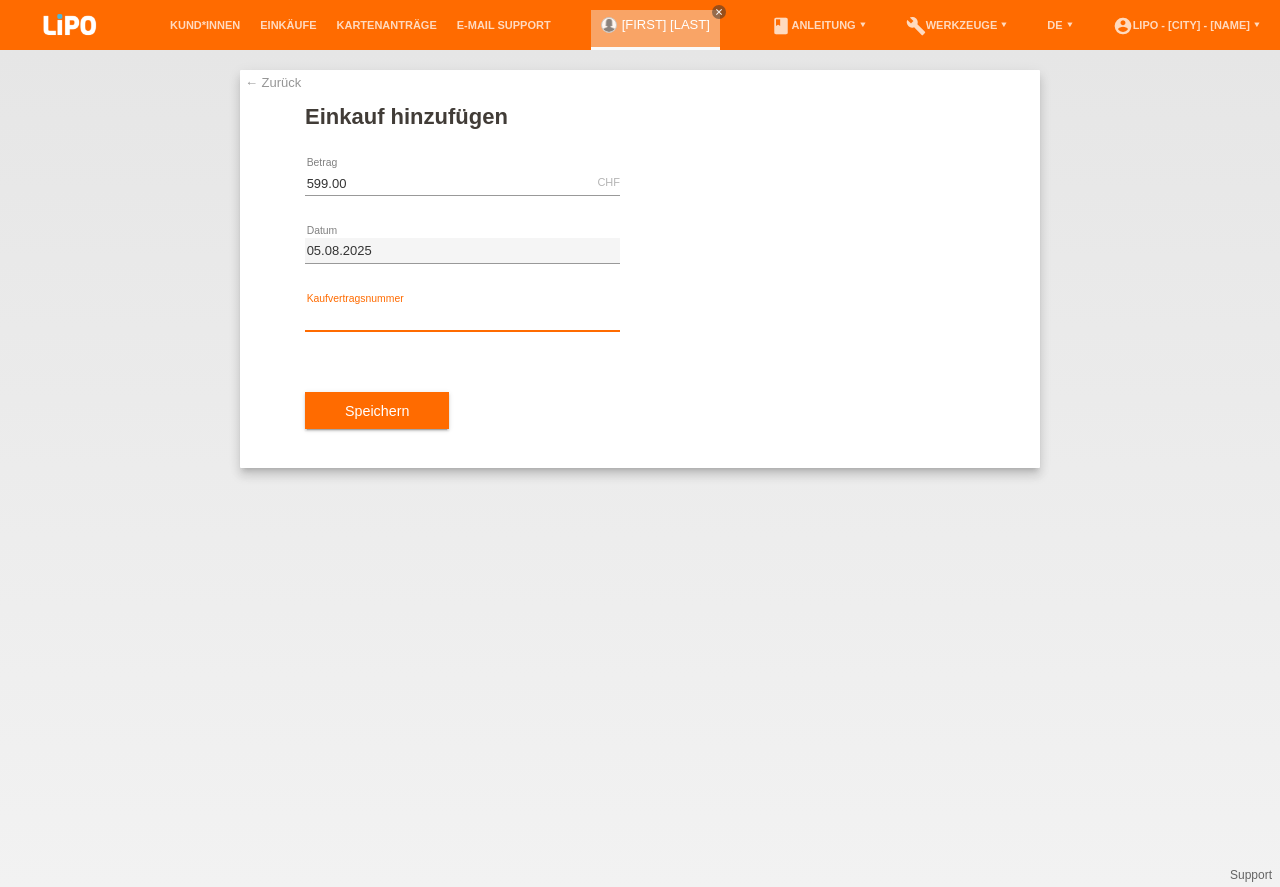 click at bounding box center (462, 318) 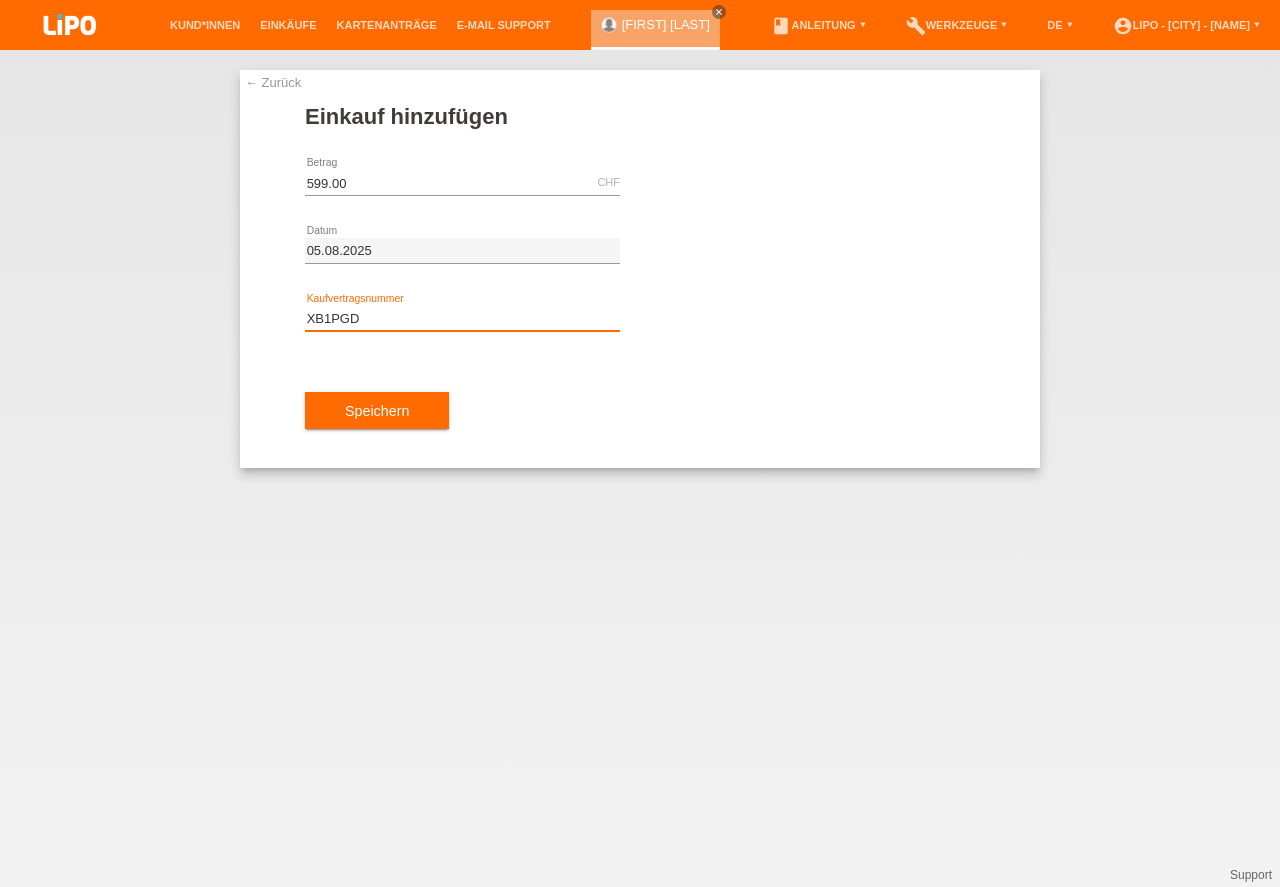 type on "XB1PGD" 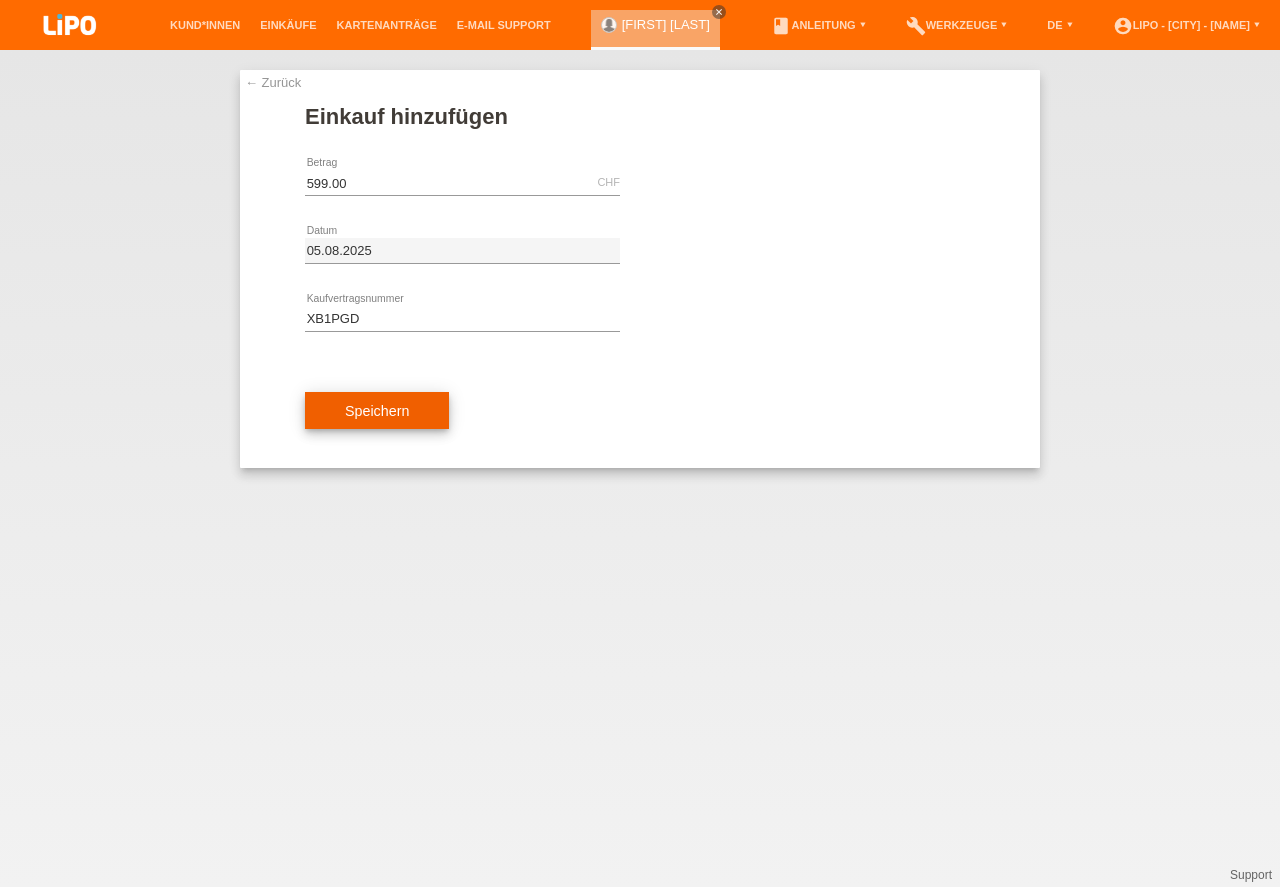 click on "Speichern" at bounding box center (377, 411) 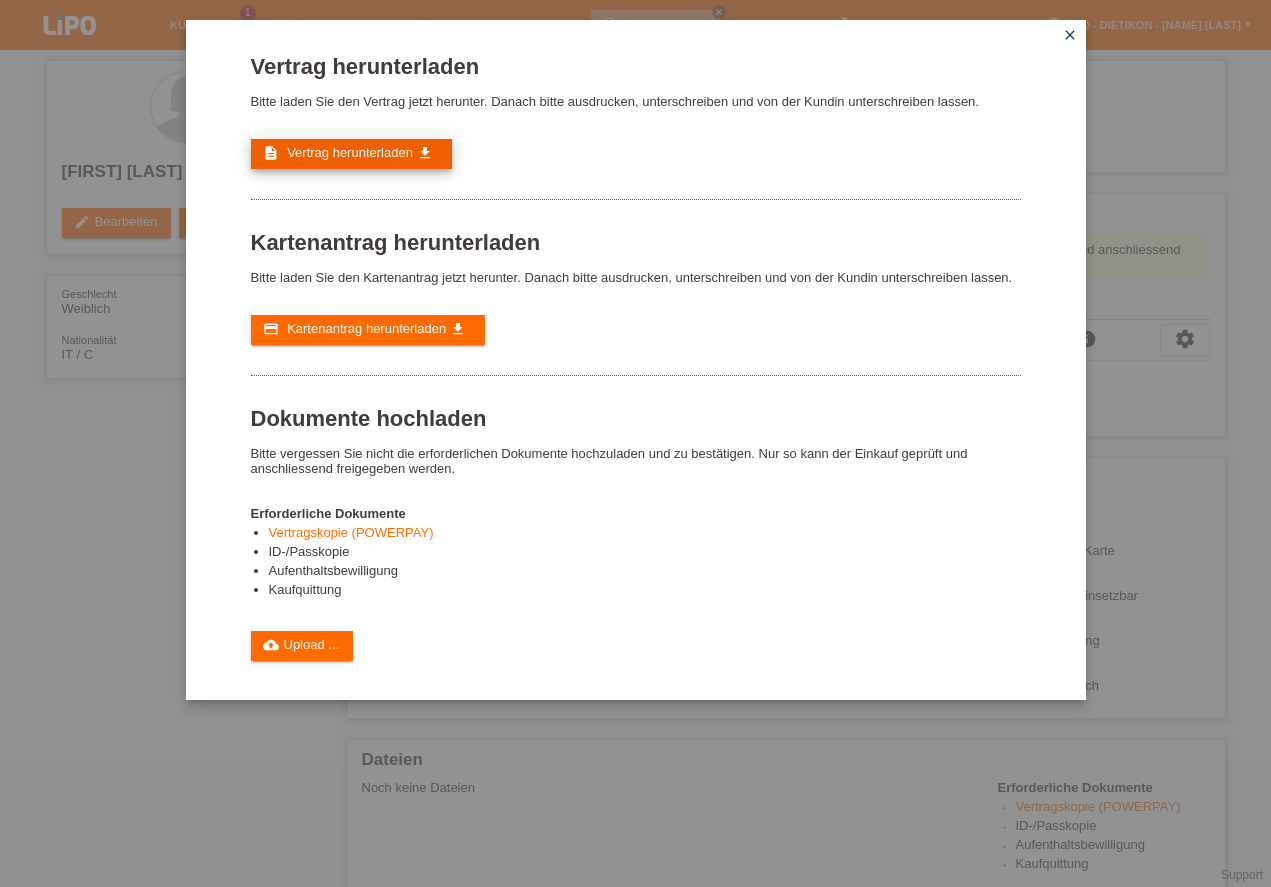 click on "description   Vertrag herunterladen   get_app" at bounding box center (351, 154) 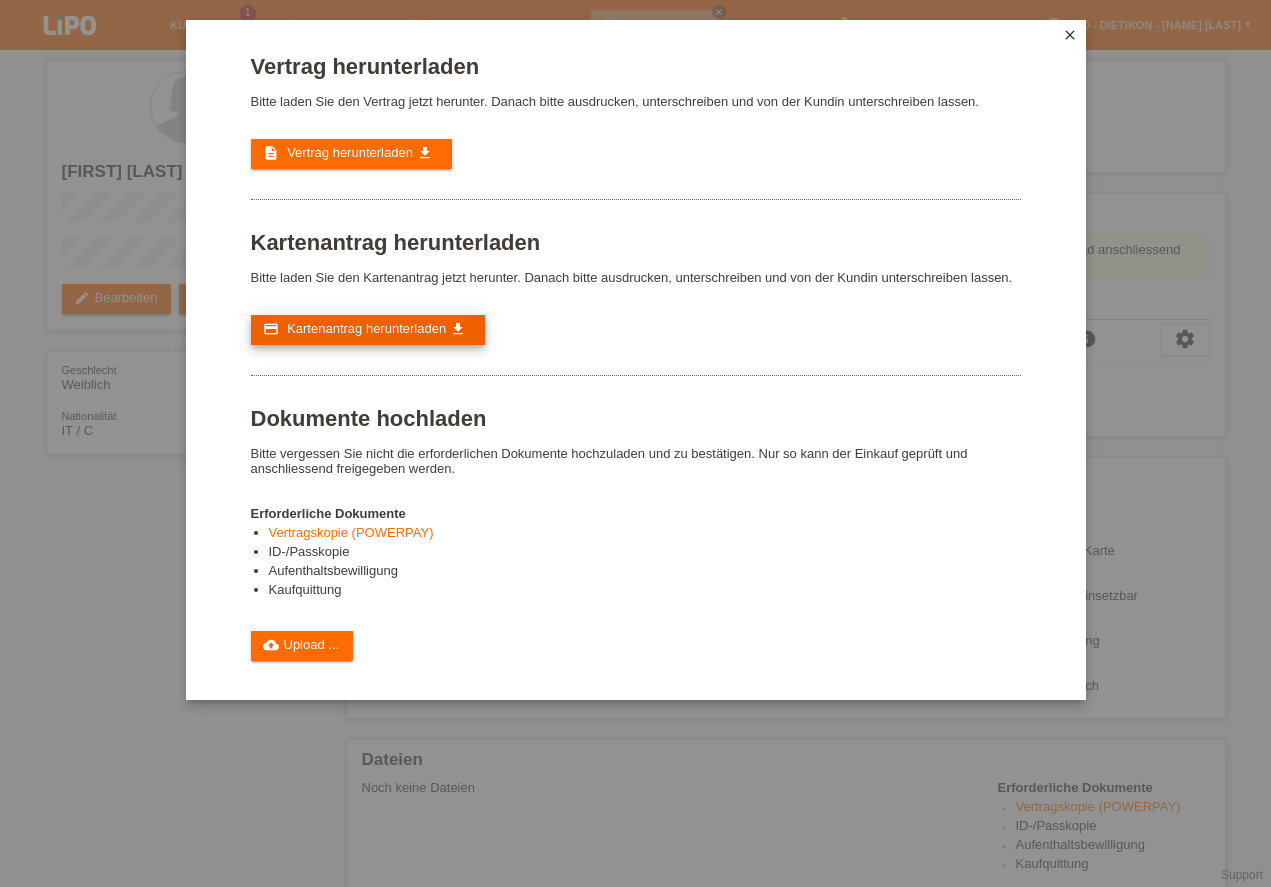 click on "credit_card
Kartenantrag herunterladen
get_app" at bounding box center (368, 330) 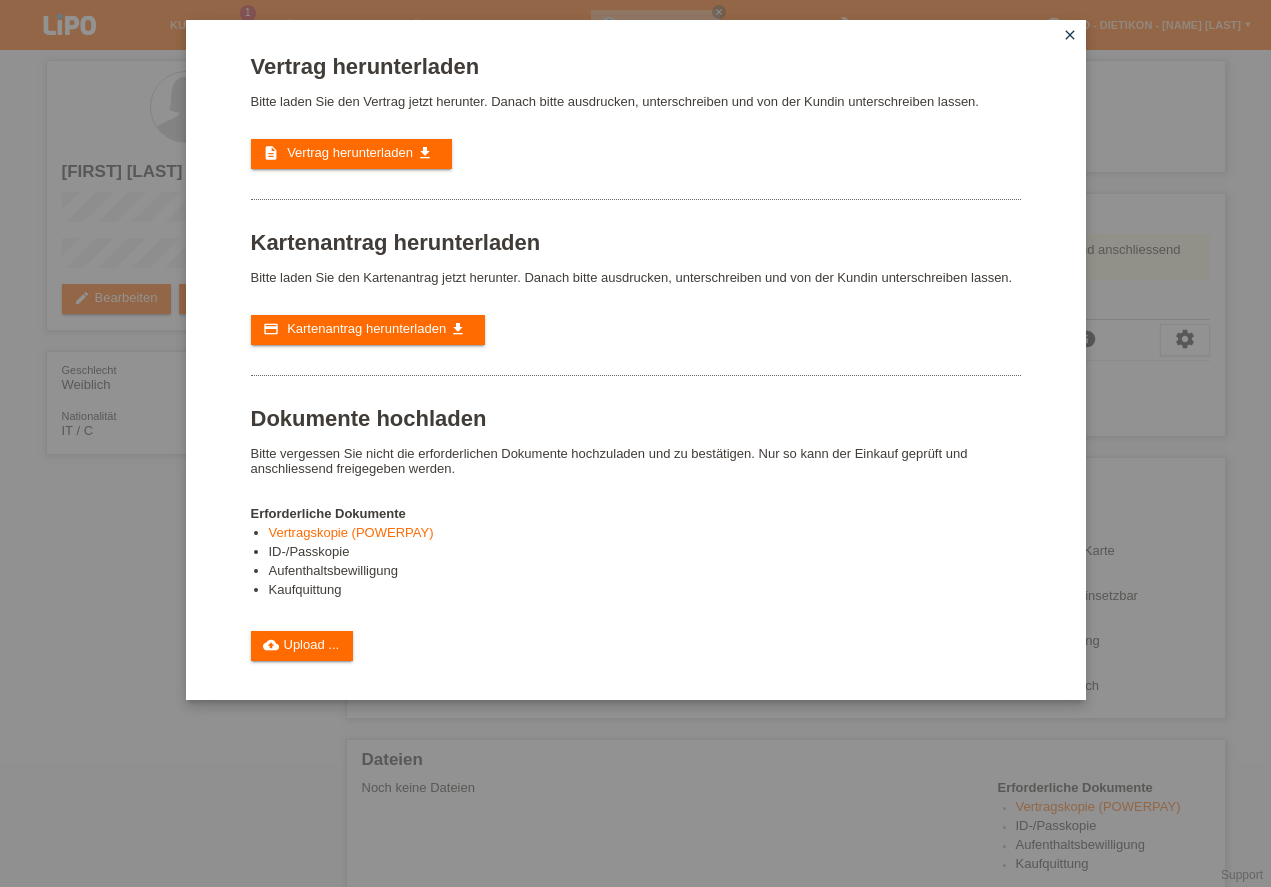 click on "cloud_upload  Upload ..." at bounding box center [302, 646] 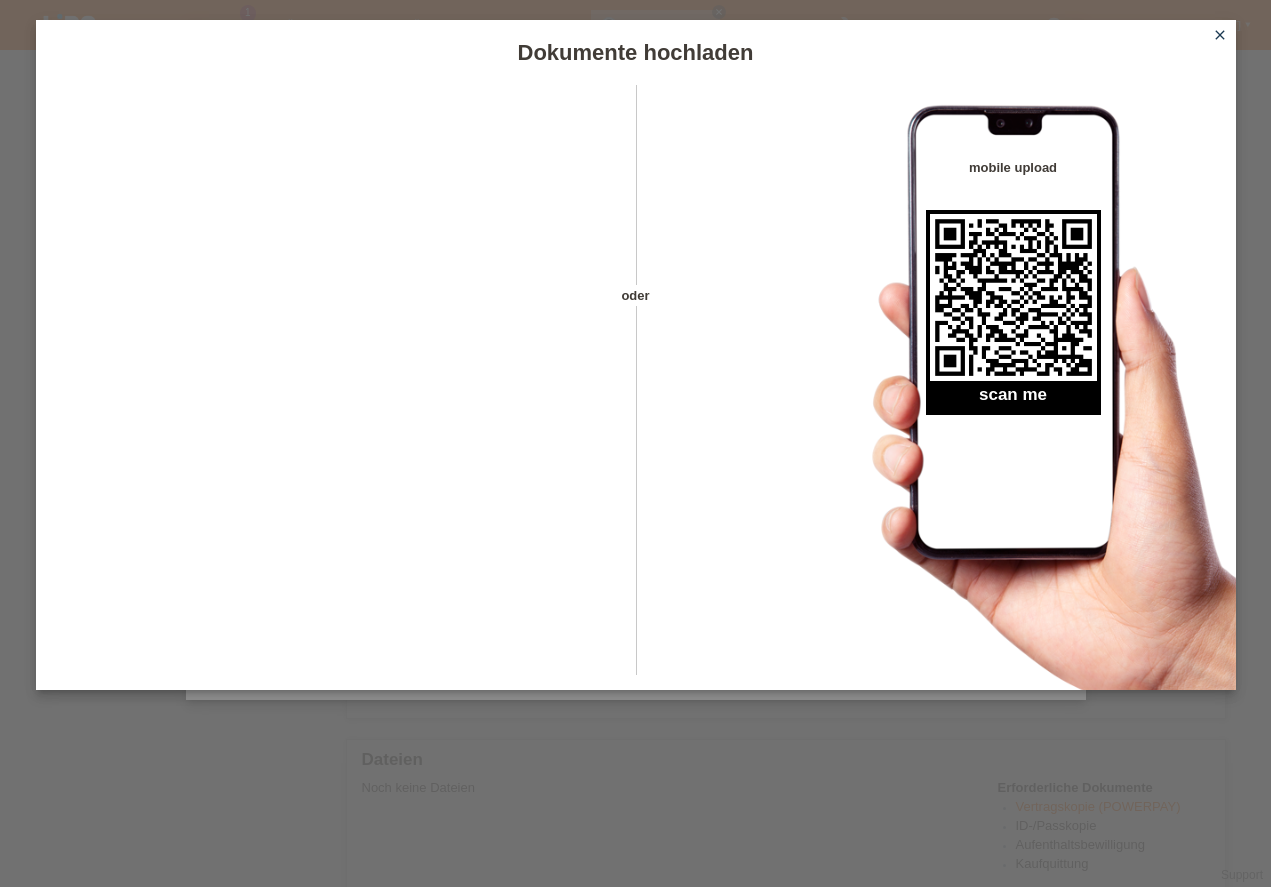 click on "close" at bounding box center (1220, 35) 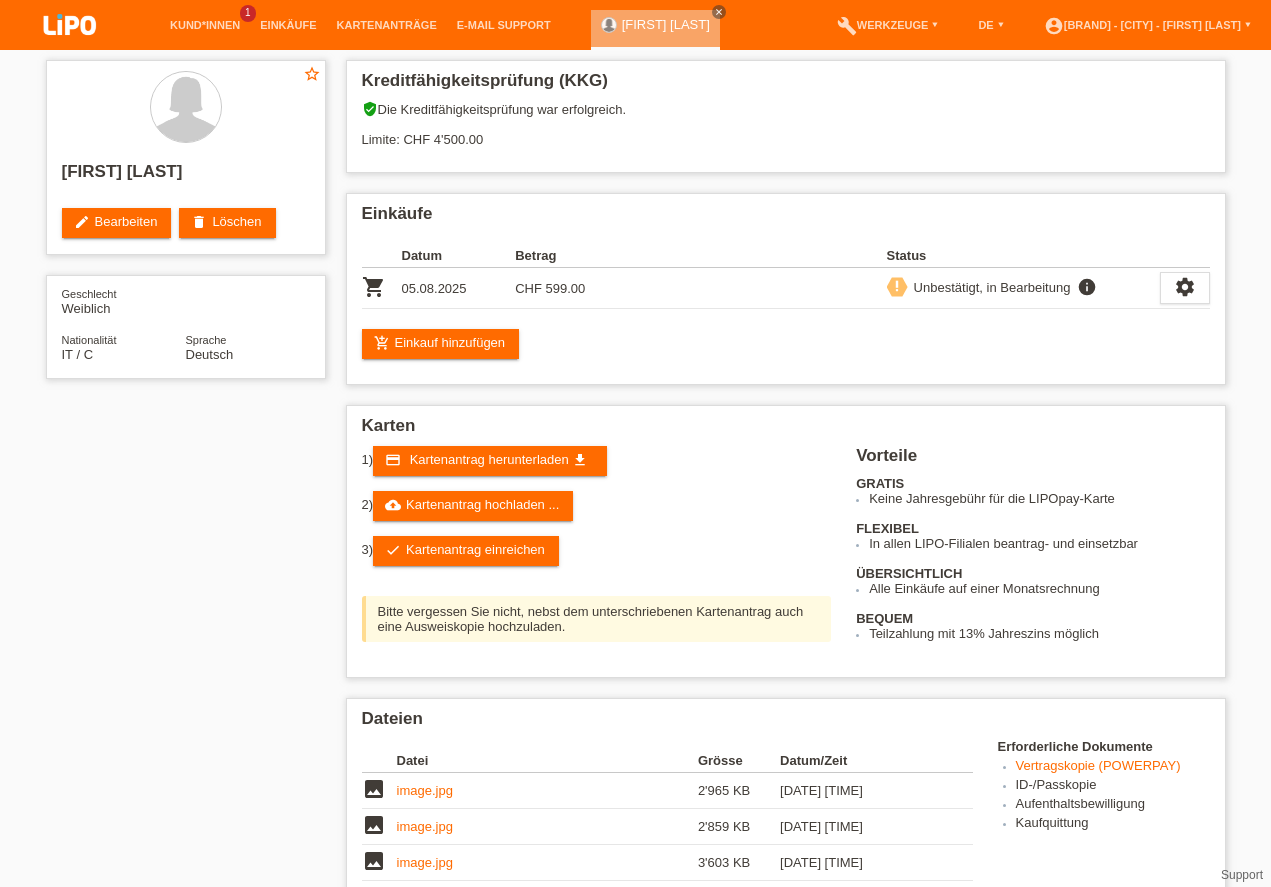 scroll, scrollTop: 456, scrollLeft: 0, axis: vertical 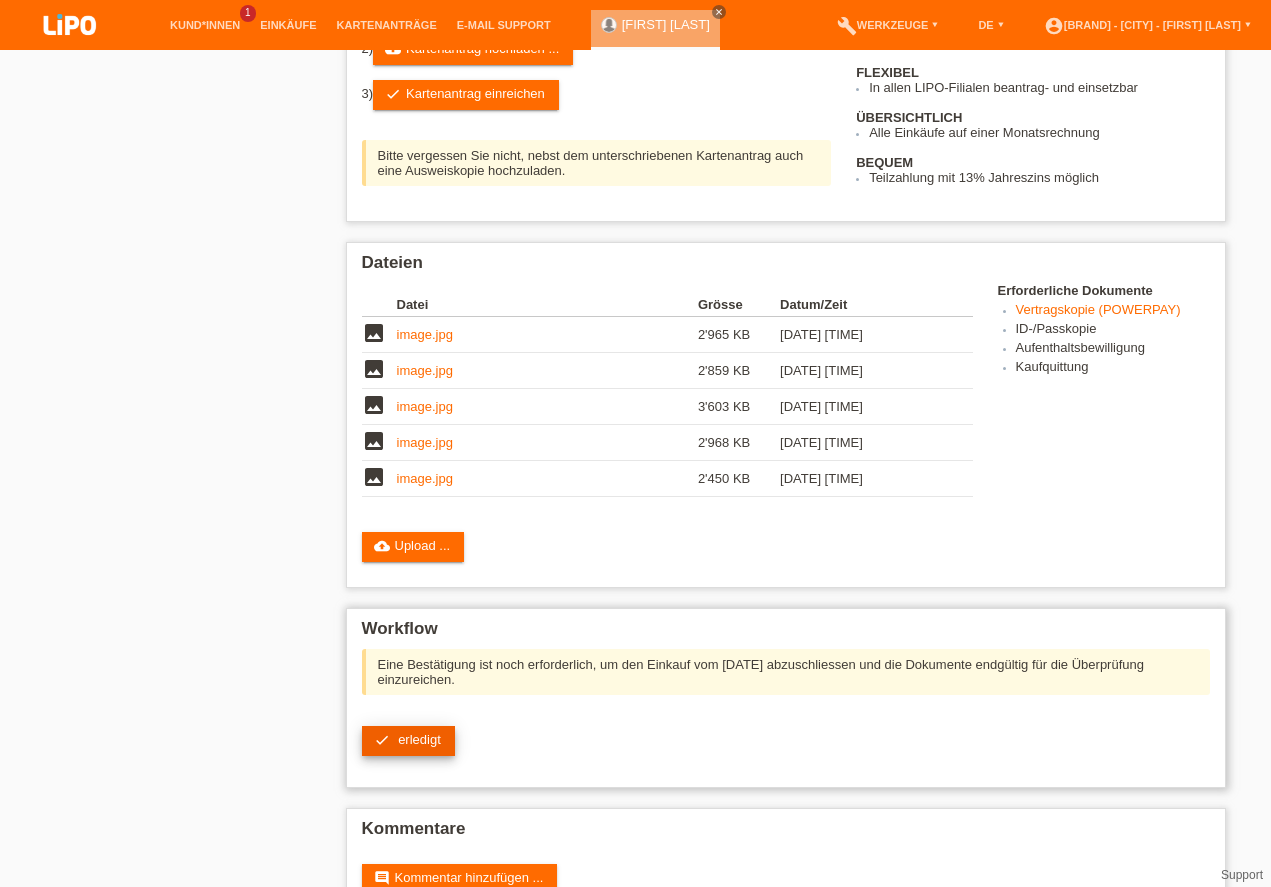 drag, startPoint x: 428, startPoint y: 757, endPoint x: 425, endPoint y: 738, distance: 19.235384 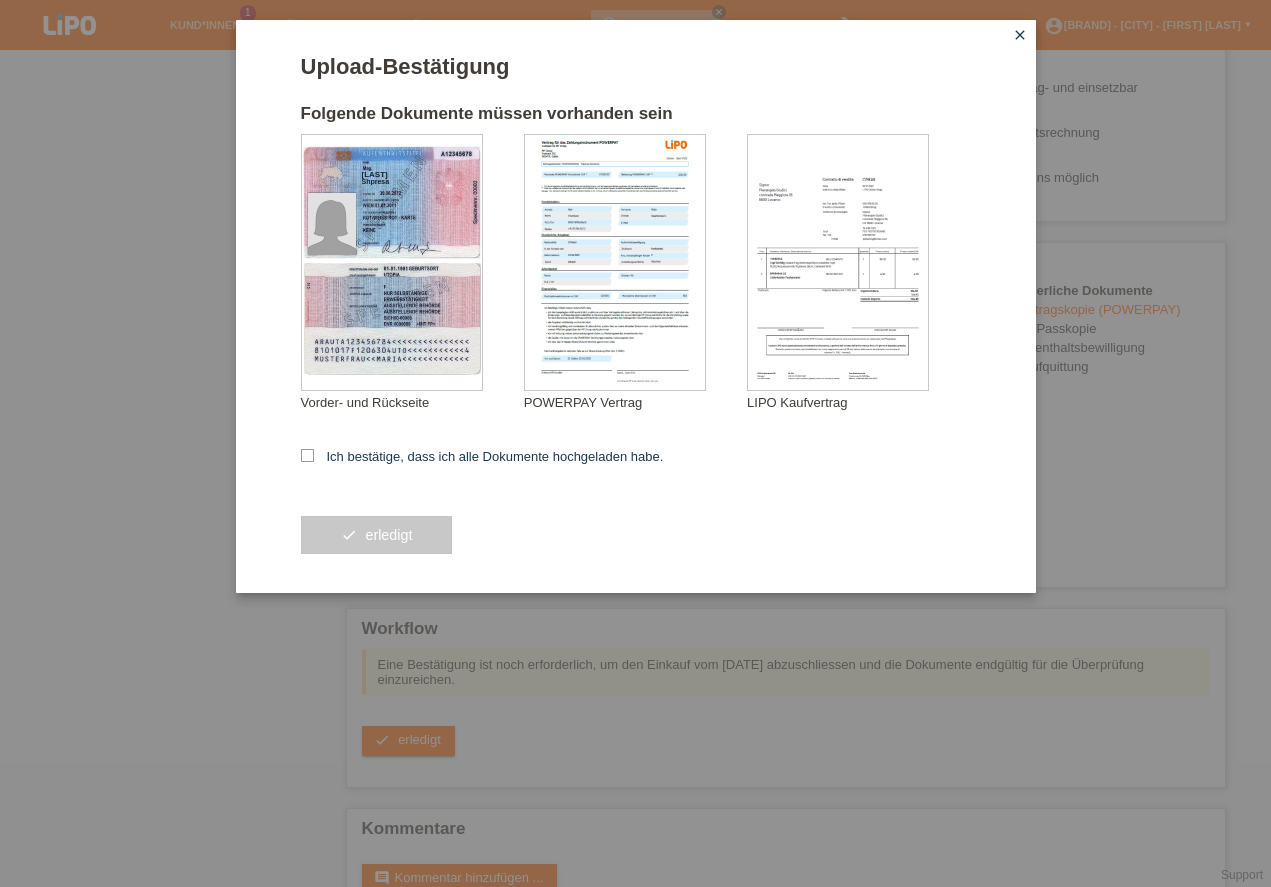 click on "Ich bestätige, dass ich alle Dokumente hochgeladen habe." at bounding box center (482, 456) 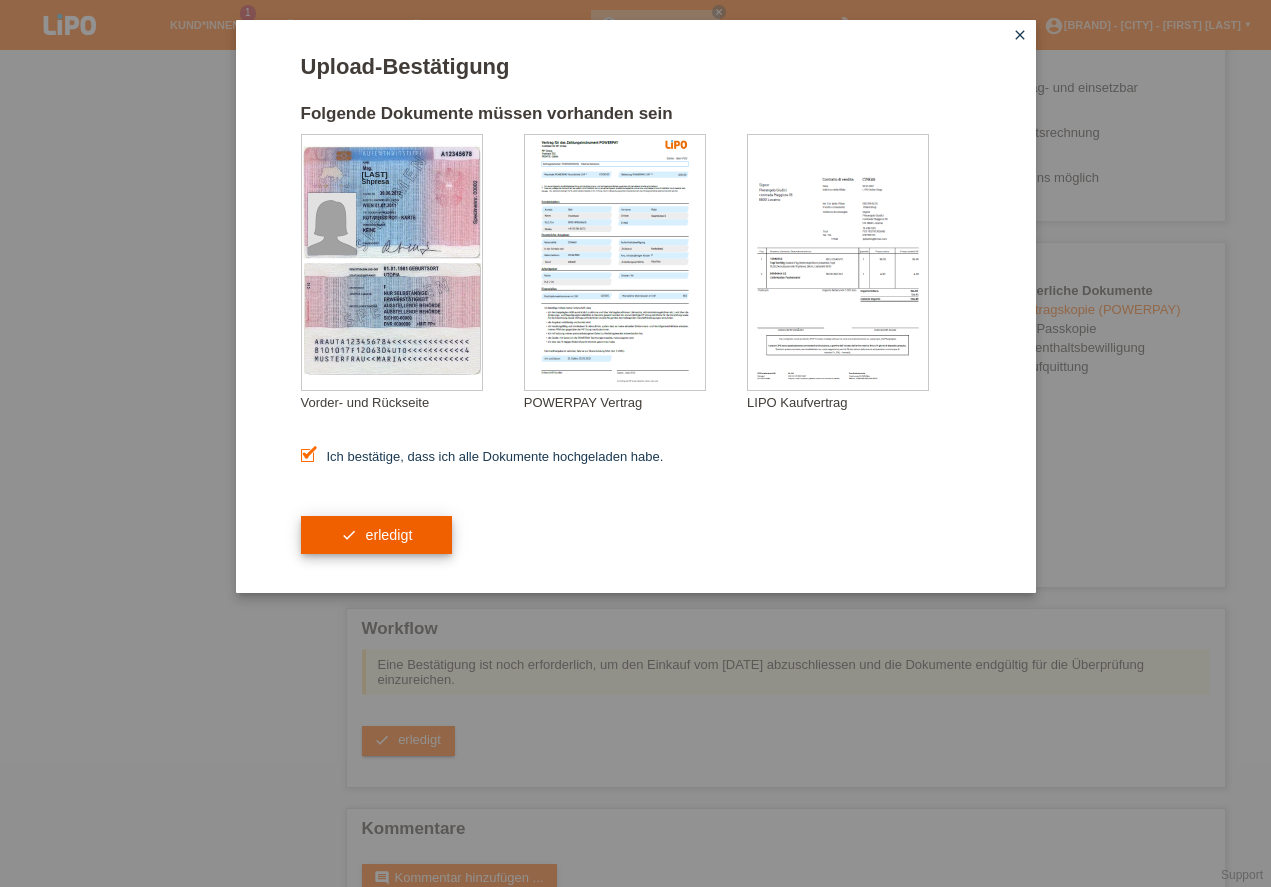 click on "check   erledigt" at bounding box center [377, 535] 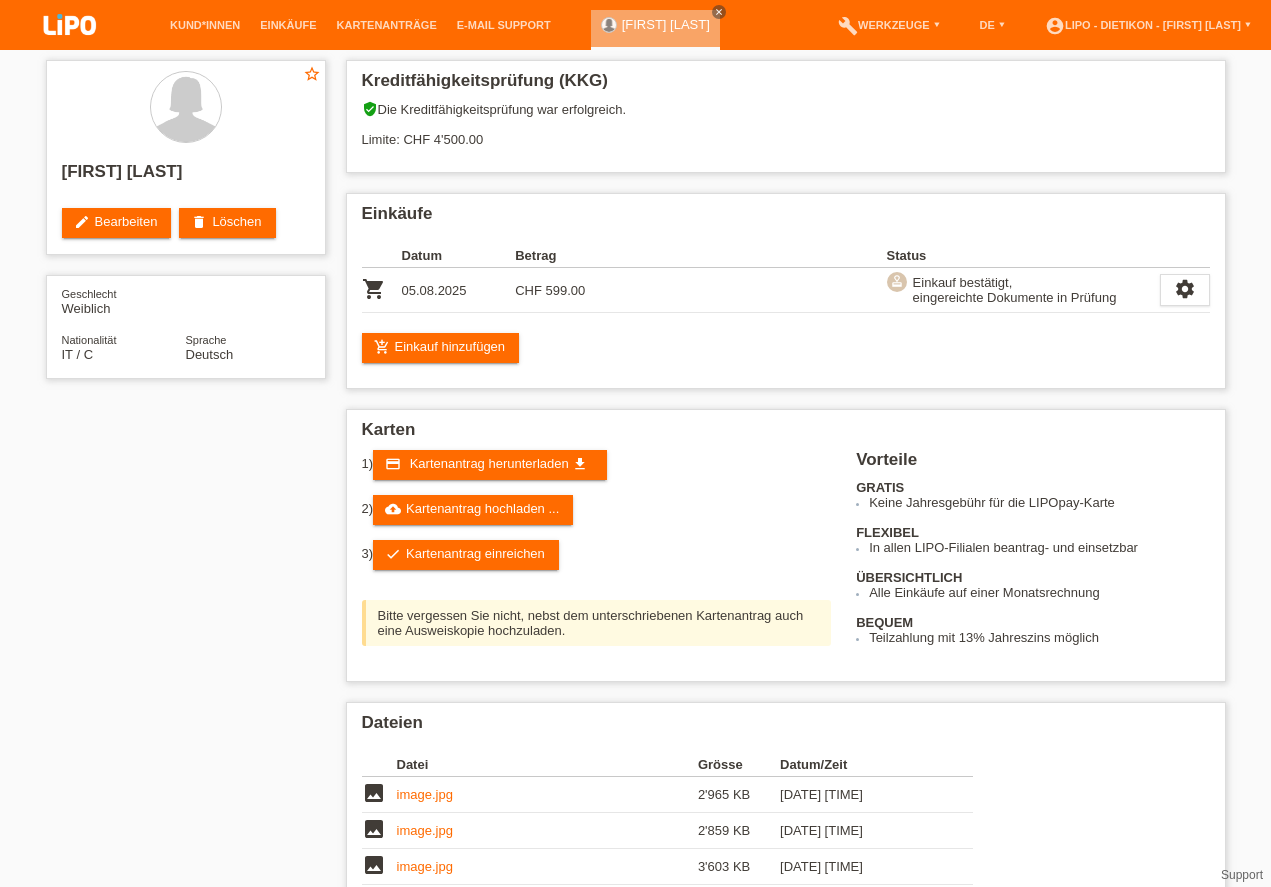 scroll, scrollTop: 0, scrollLeft: 0, axis: both 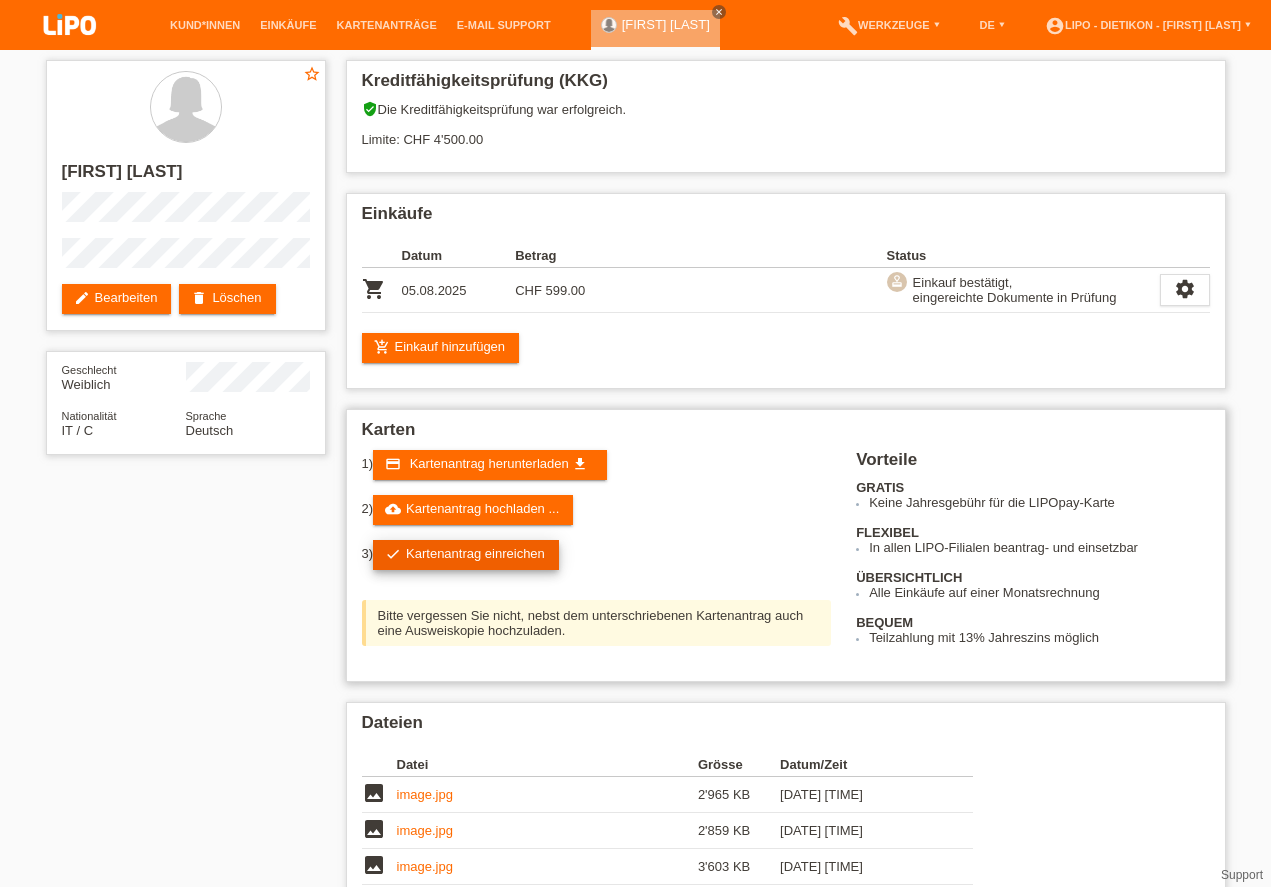 click on "check  Kartenantrag einreichen" at bounding box center (466, 555) 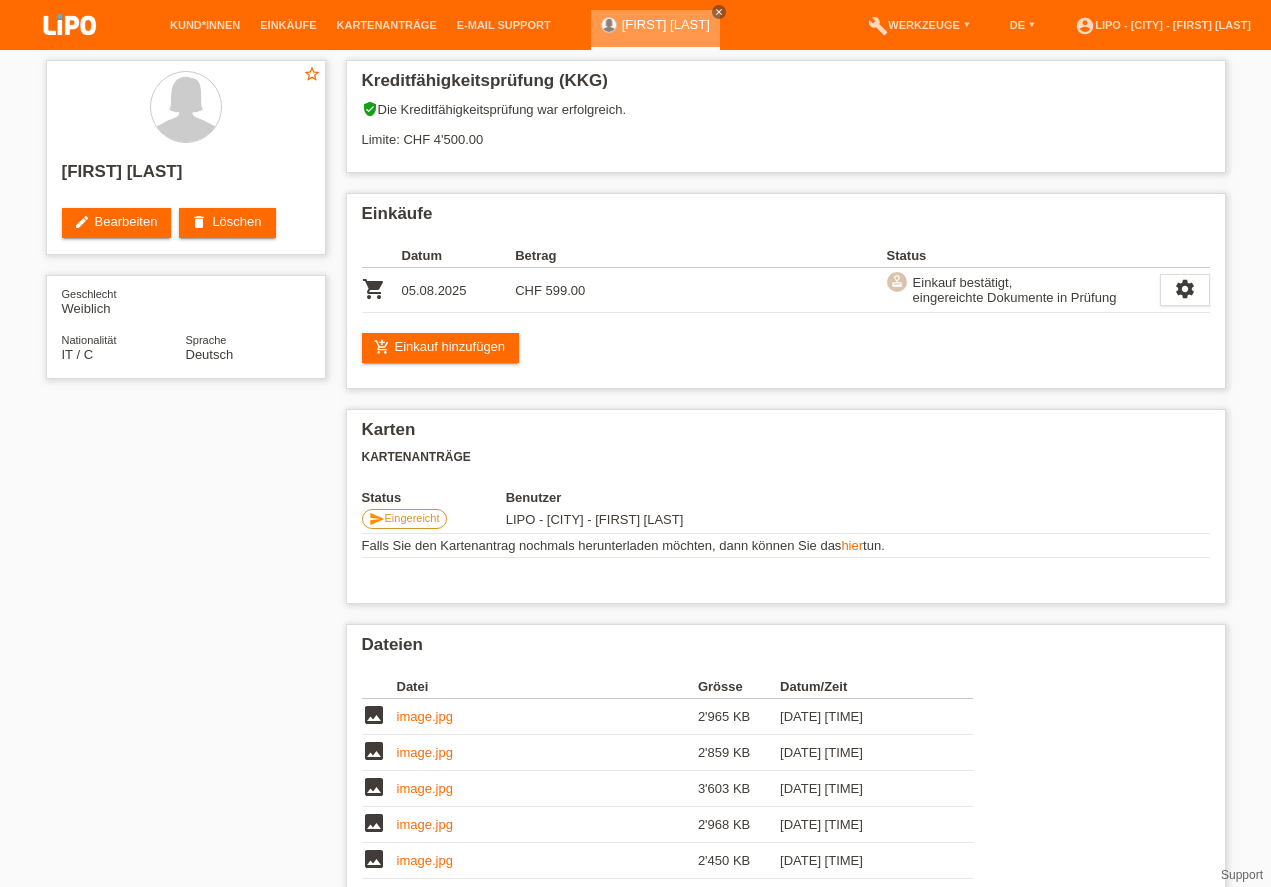 scroll, scrollTop: 0, scrollLeft: 0, axis: both 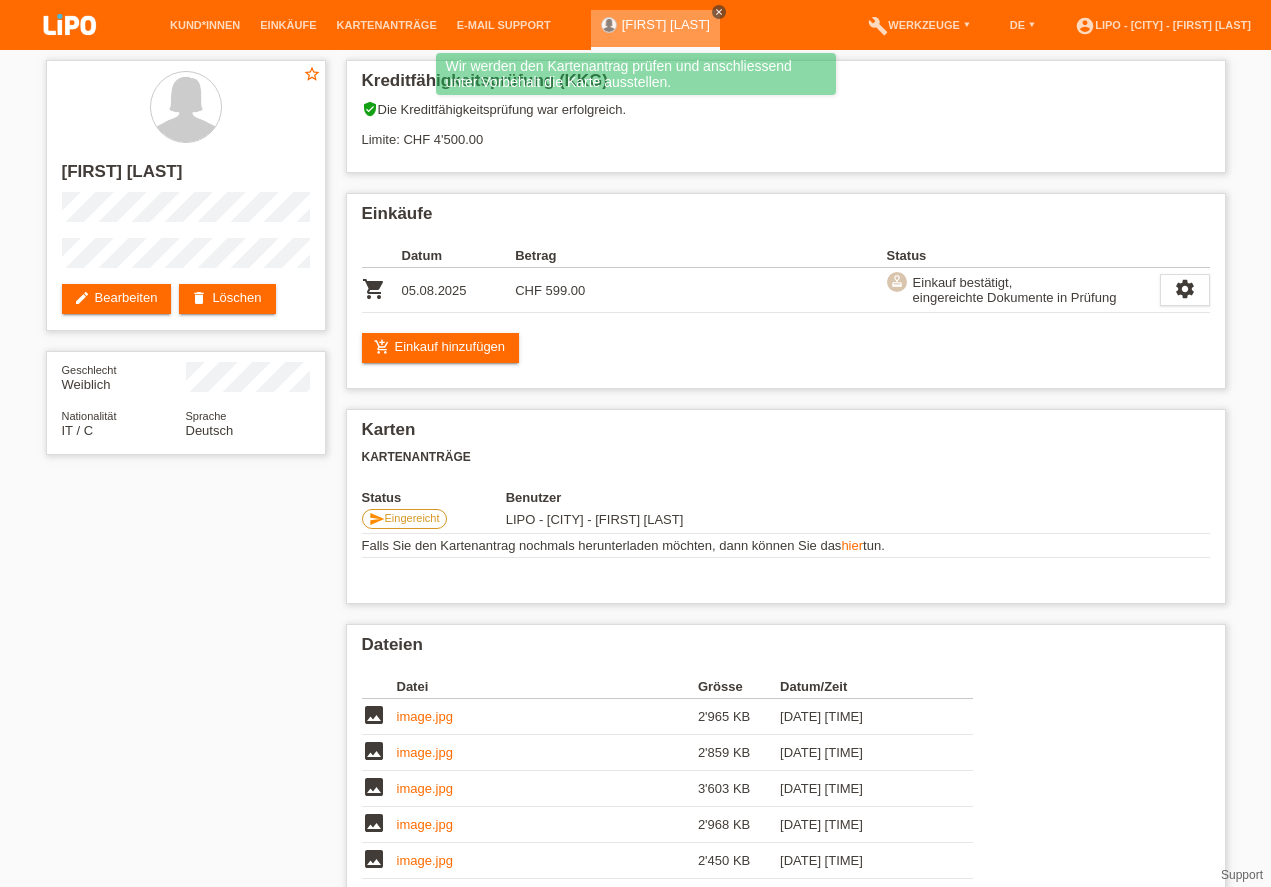 click on "close" at bounding box center [719, 12] 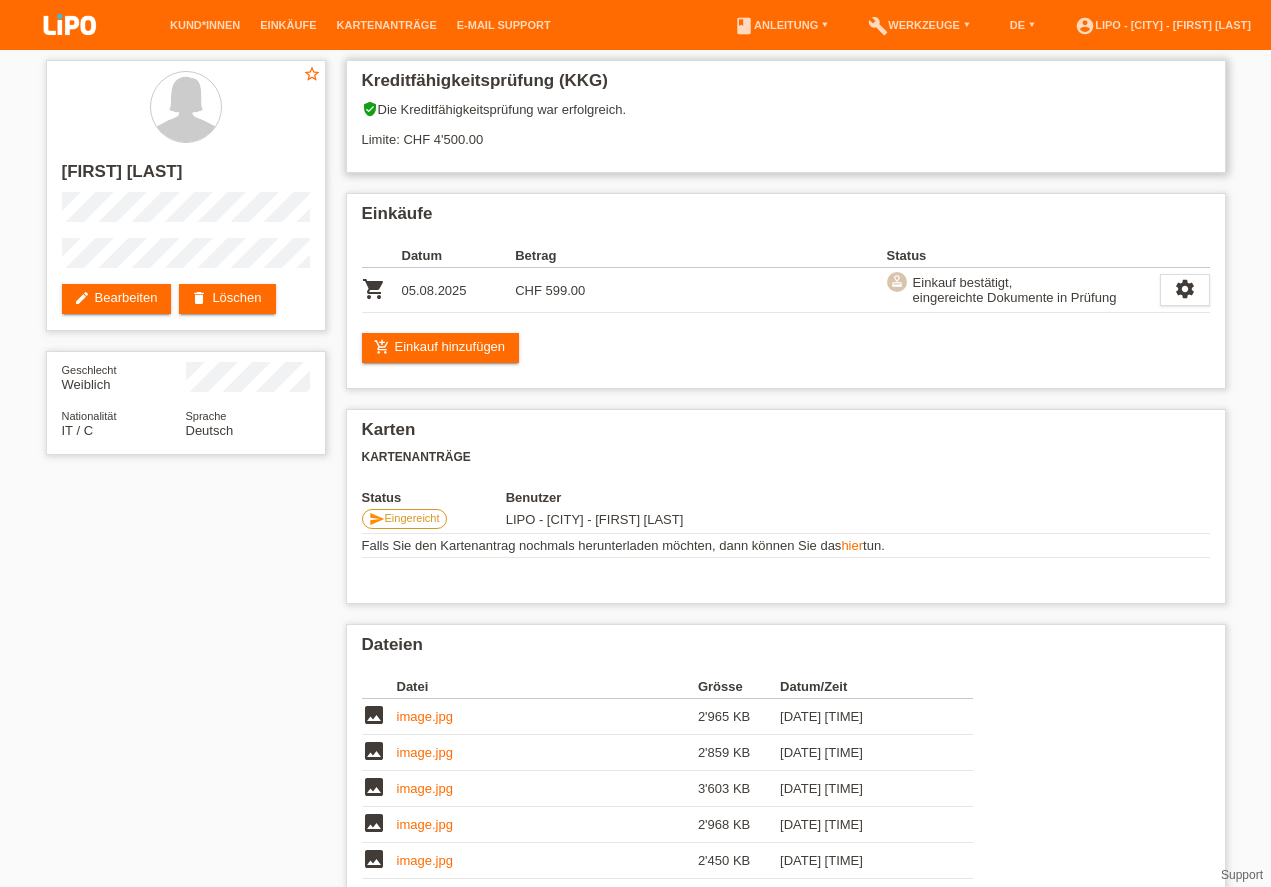 drag, startPoint x: 136, startPoint y: 141, endPoint x: 955, endPoint y: 156, distance: 819.1373 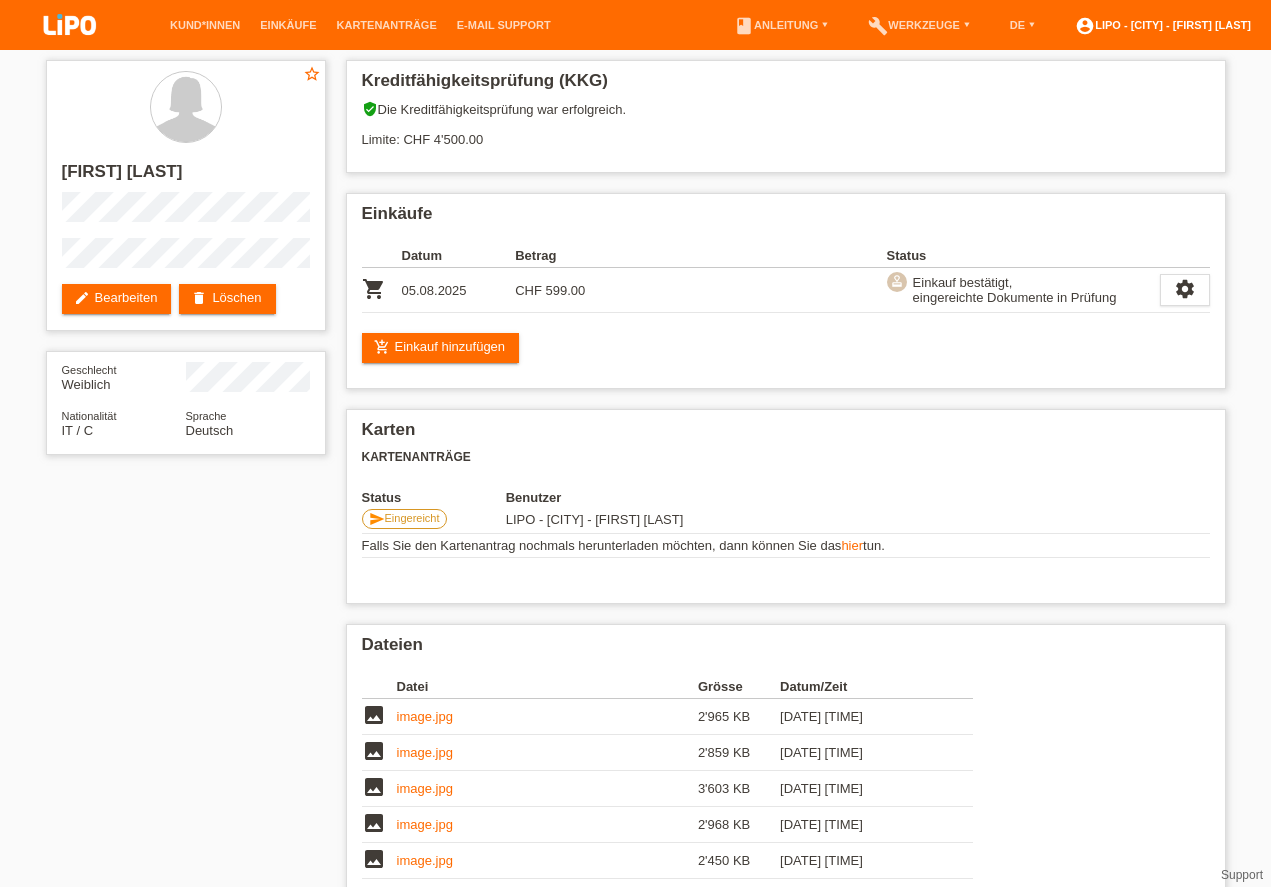 click on "account_circle  LIPO - Dietikon - Mohammed Khan ▾" at bounding box center (1163, 25) 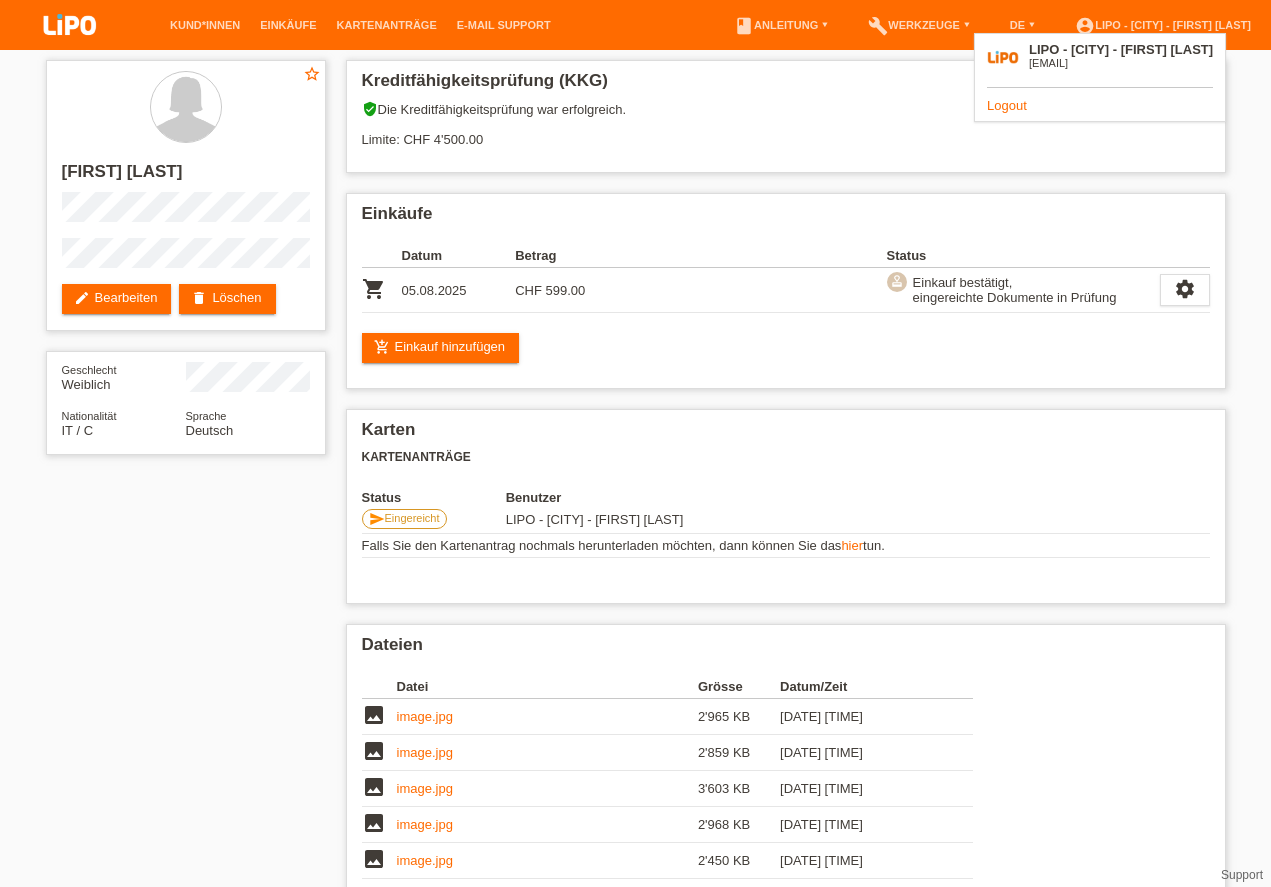 click on "Logout" at bounding box center (1007, 105) 